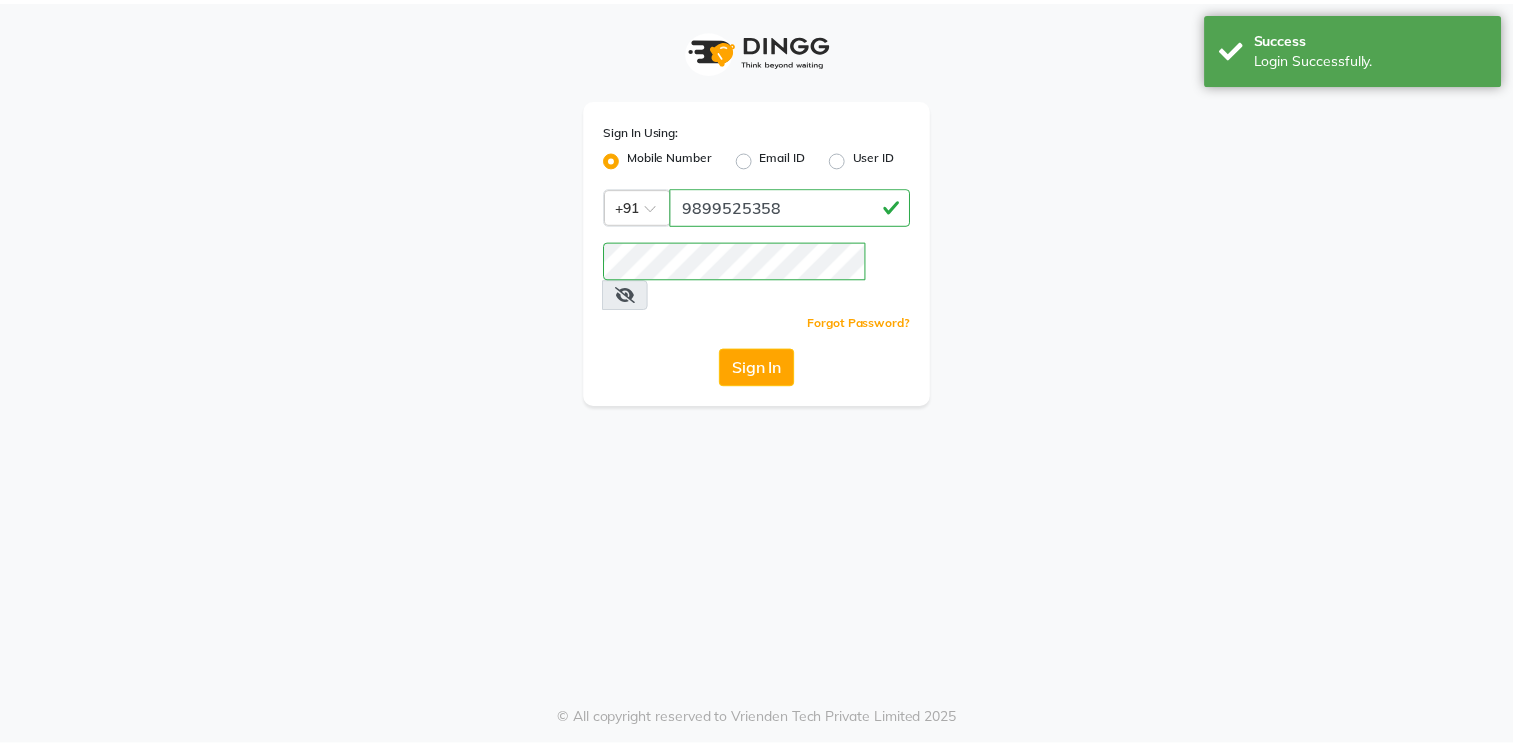 scroll, scrollTop: 0, scrollLeft: 0, axis: both 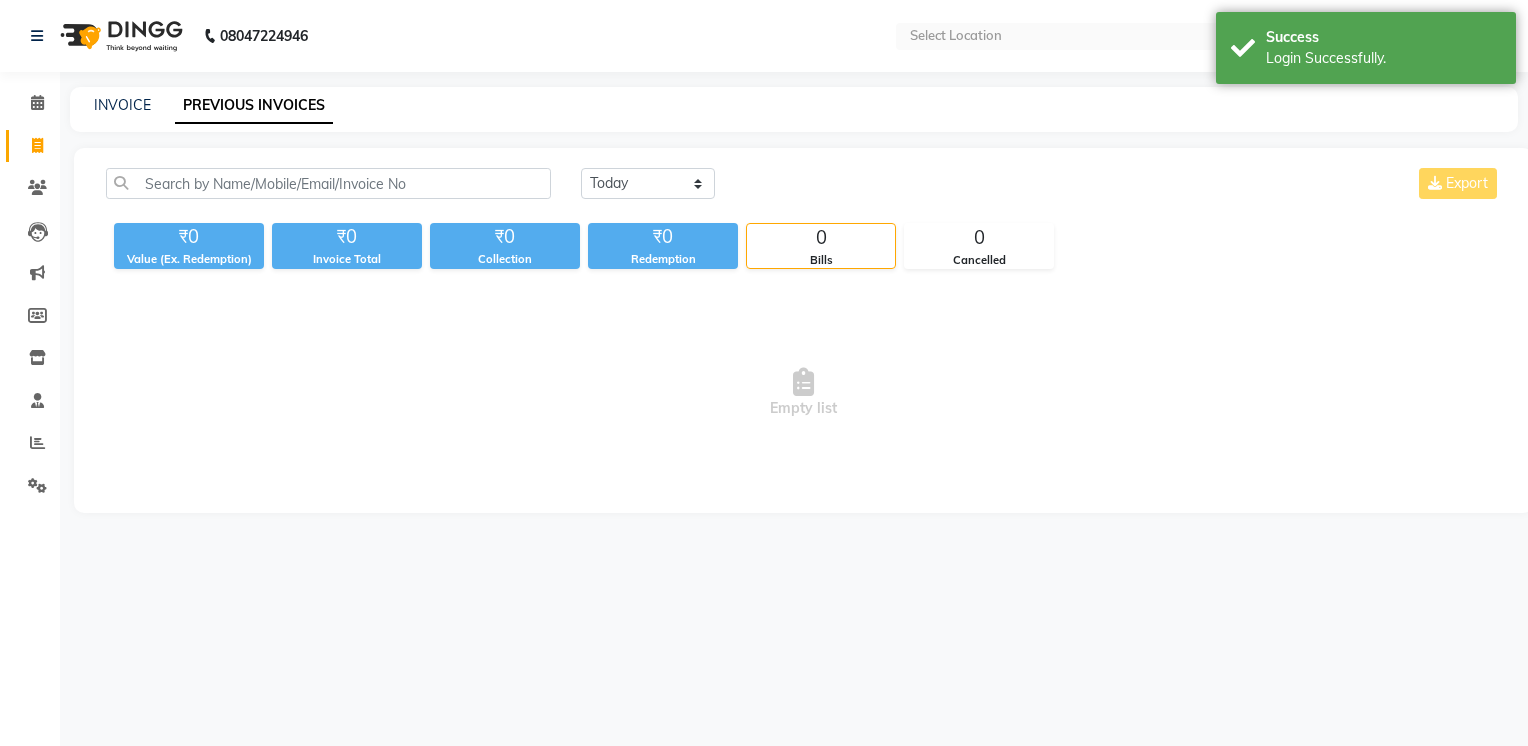 select on "en" 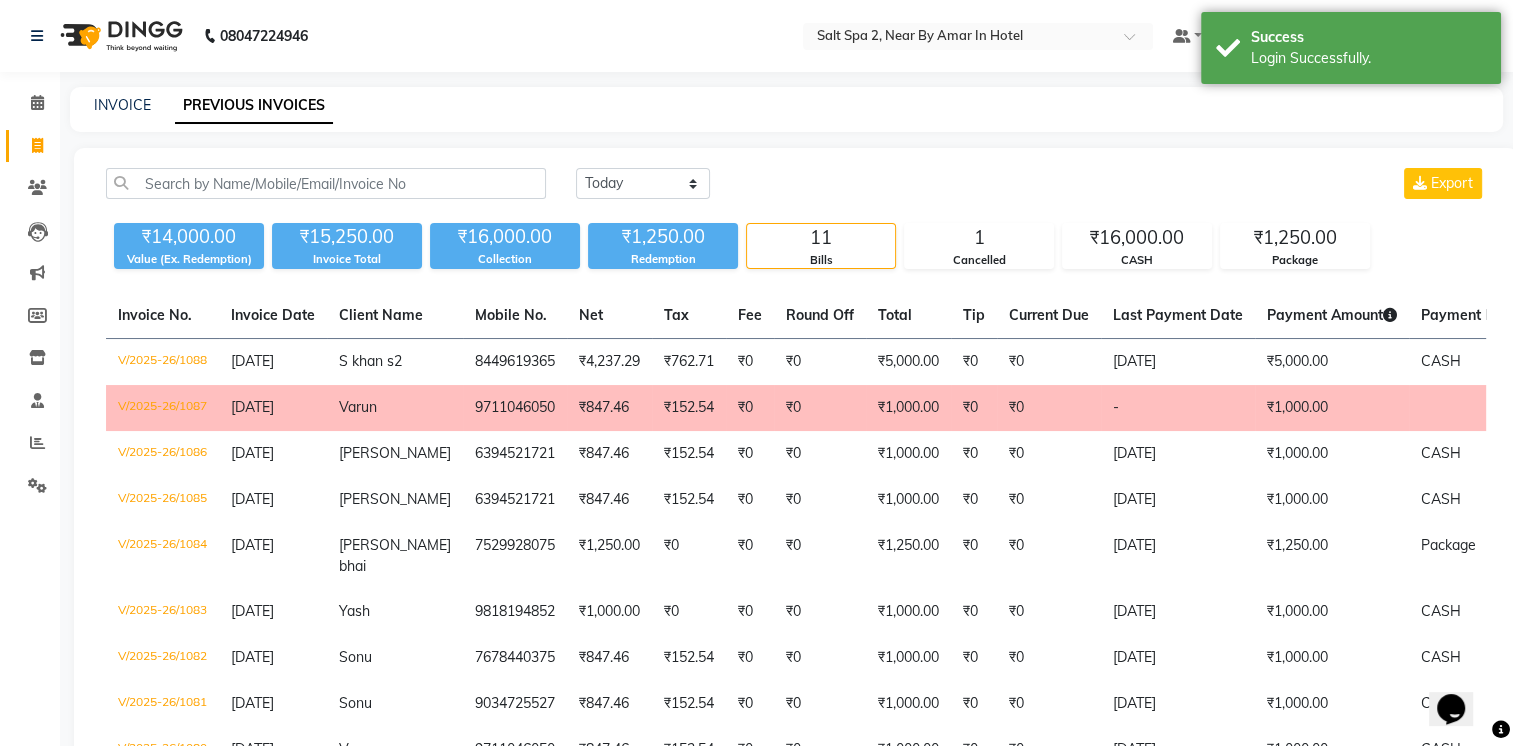 scroll, scrollTop: 0, scrollLeft: 0, axis: both 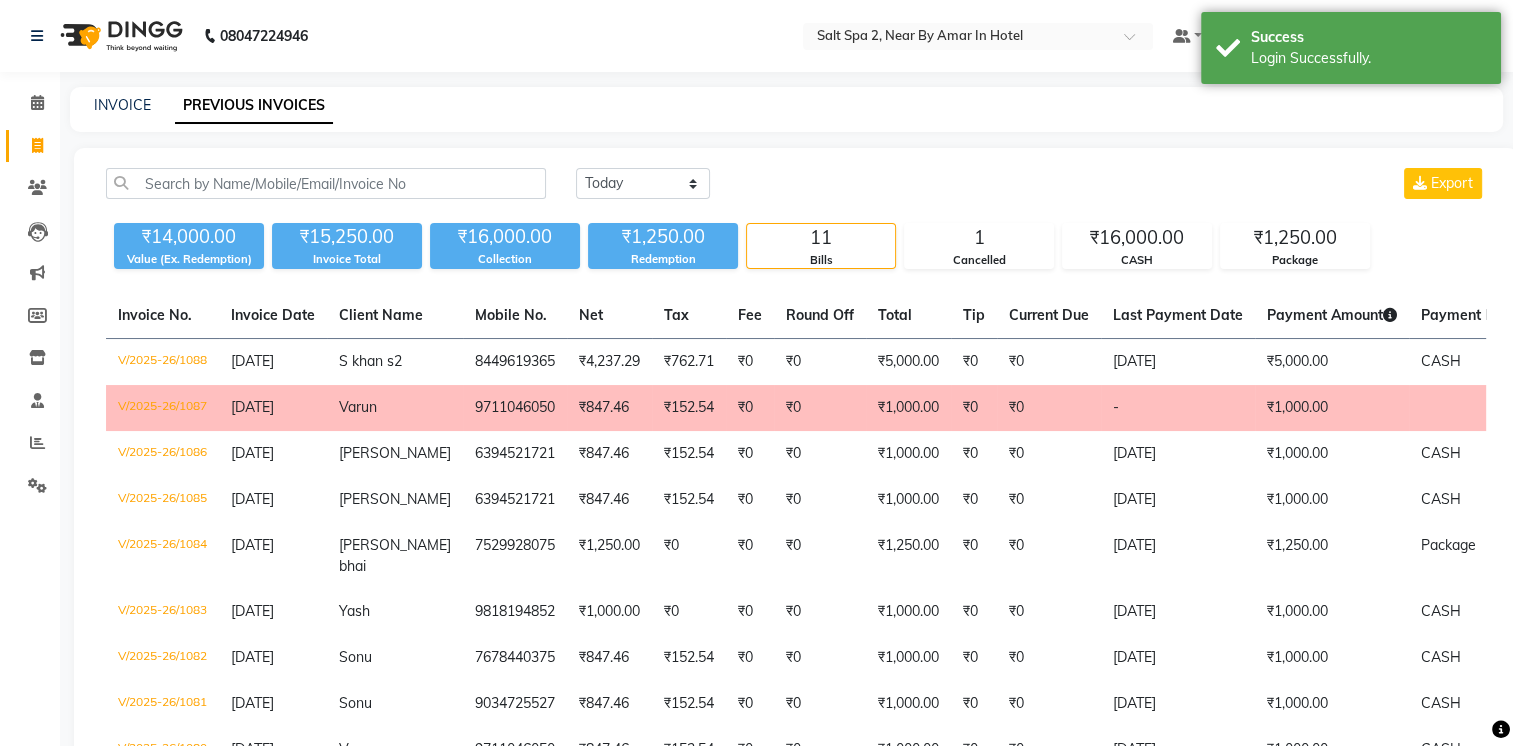 click on "INVOICE PREVIOUS INVOICES" 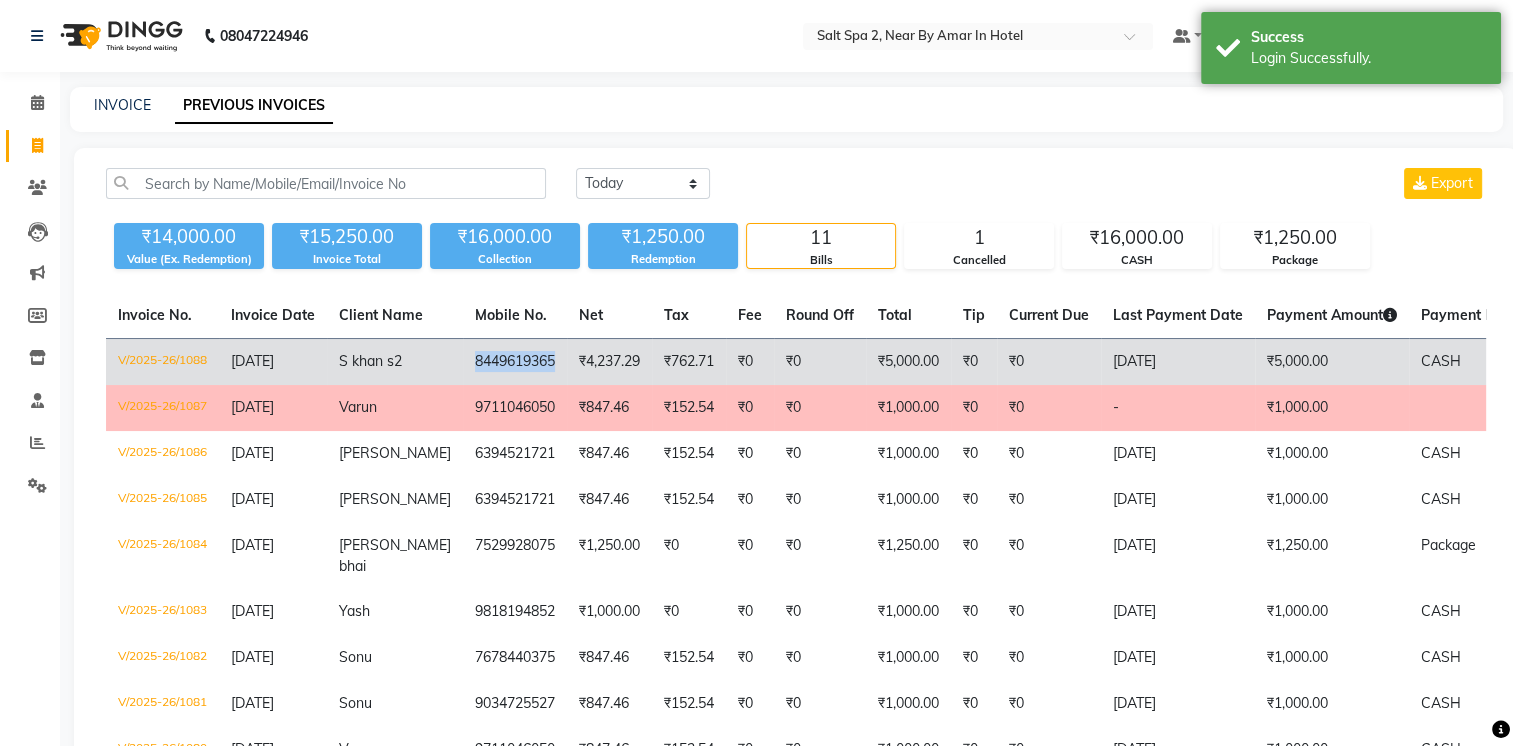 copy on "8449619365" 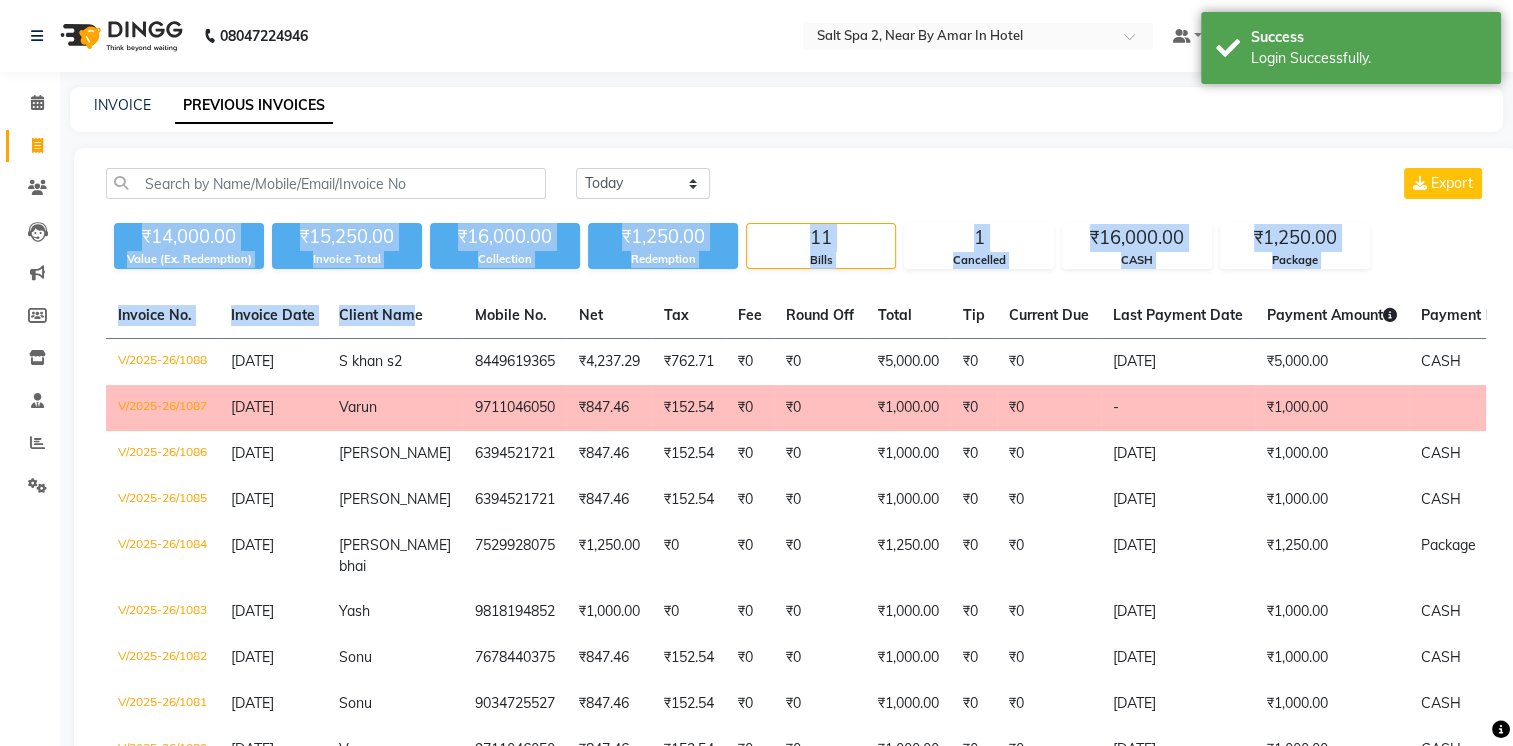 drag, startPoint x: 450, startPoint y: 370, endPoint x: -4, endPoint y: 220, distance: 478.13806 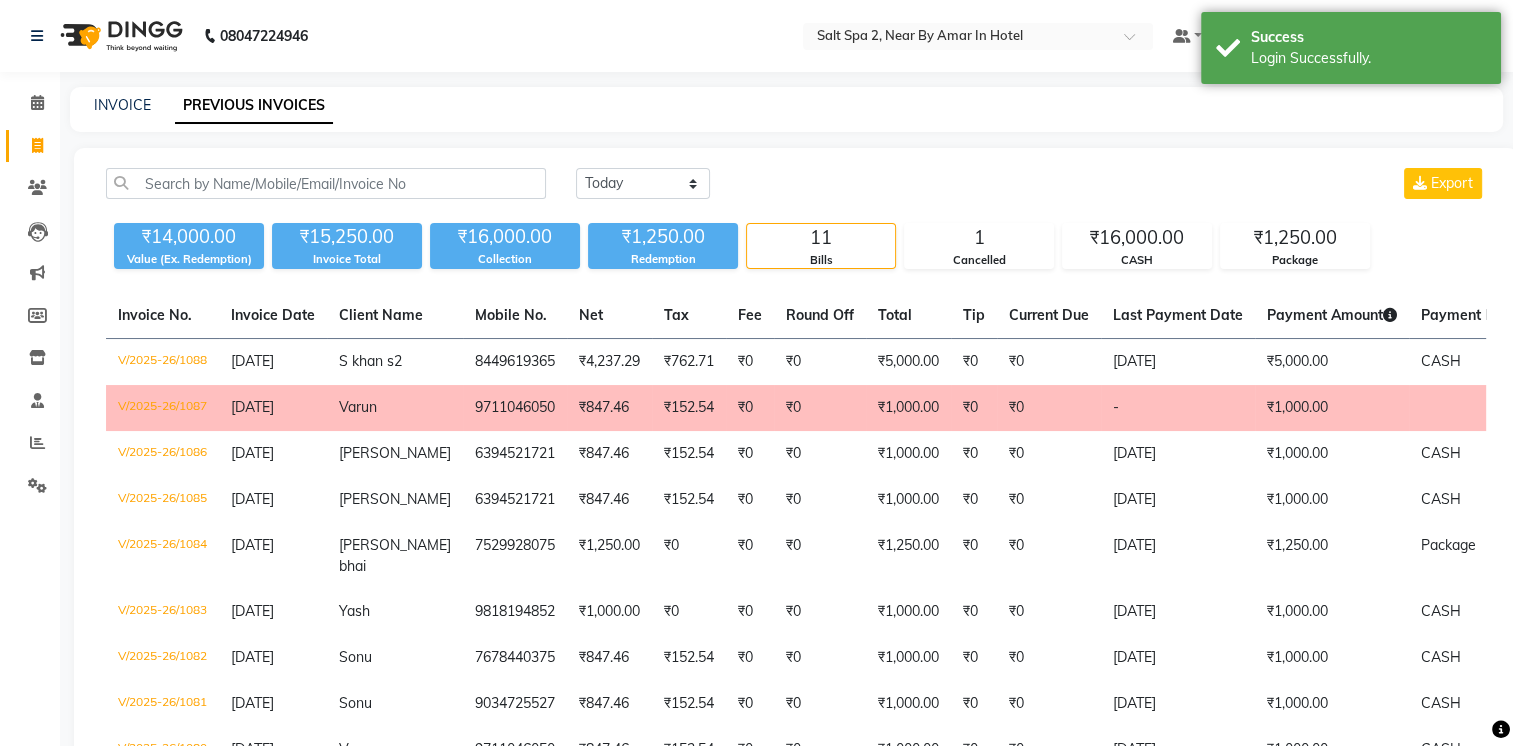 click on "INVOICE PREVIOUS INVOICES" 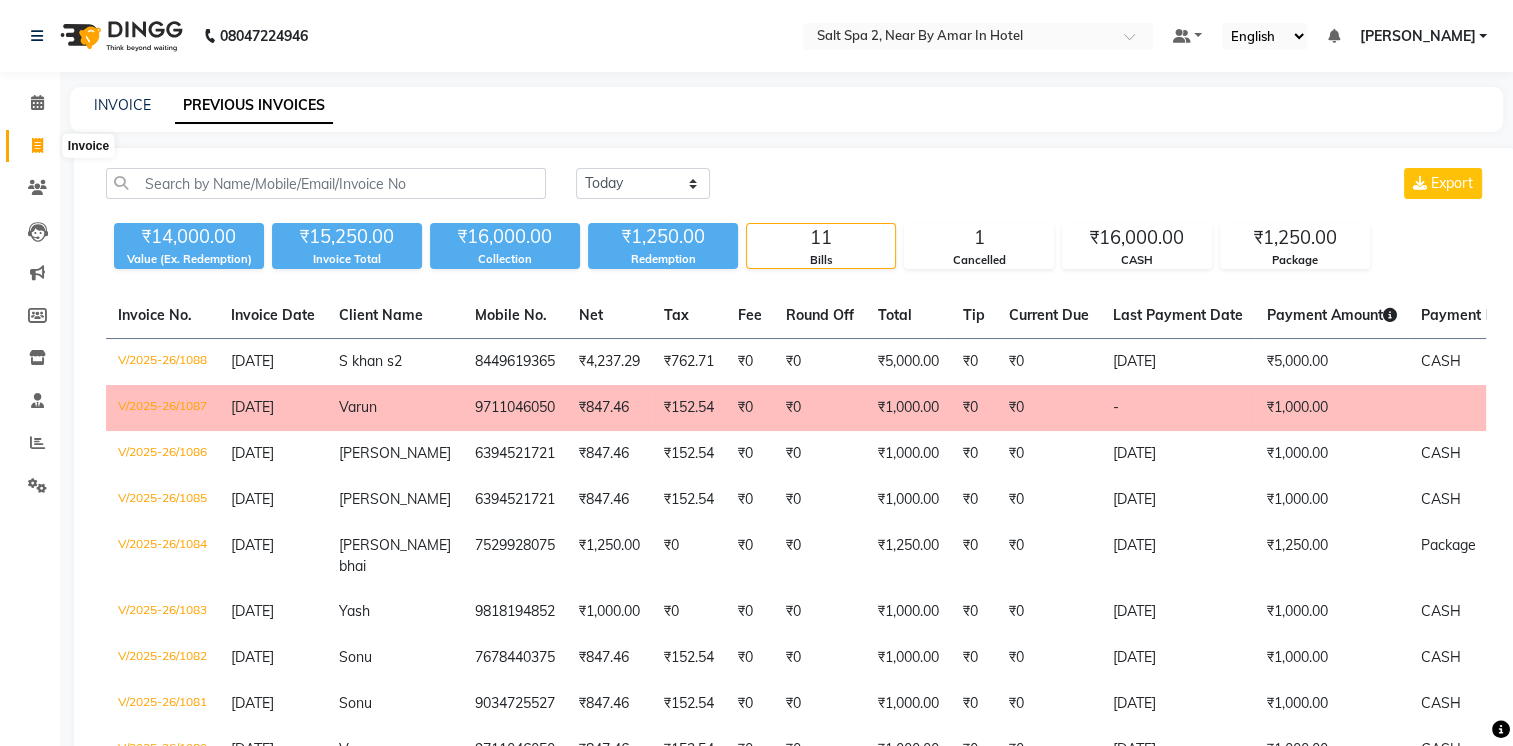 click 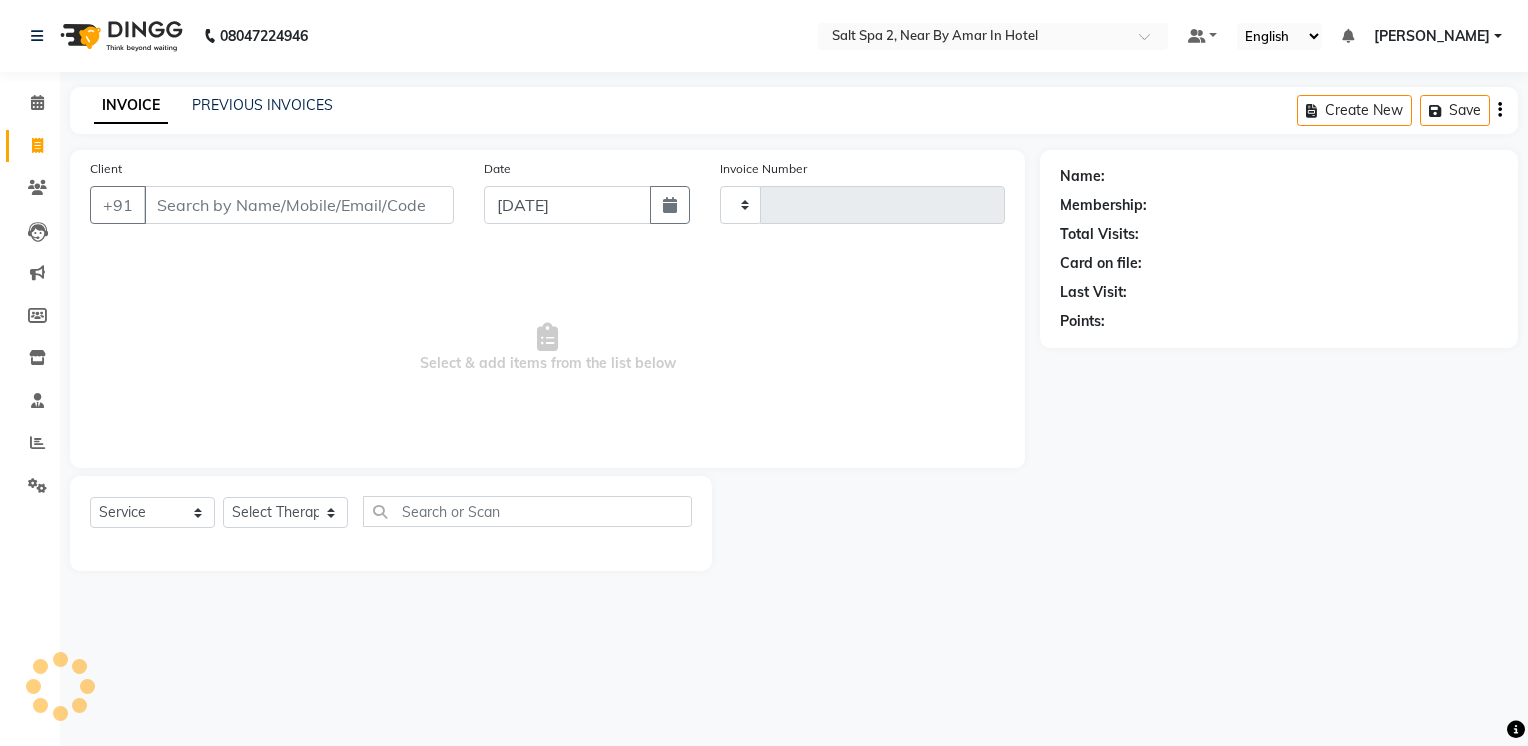 type on "1089" 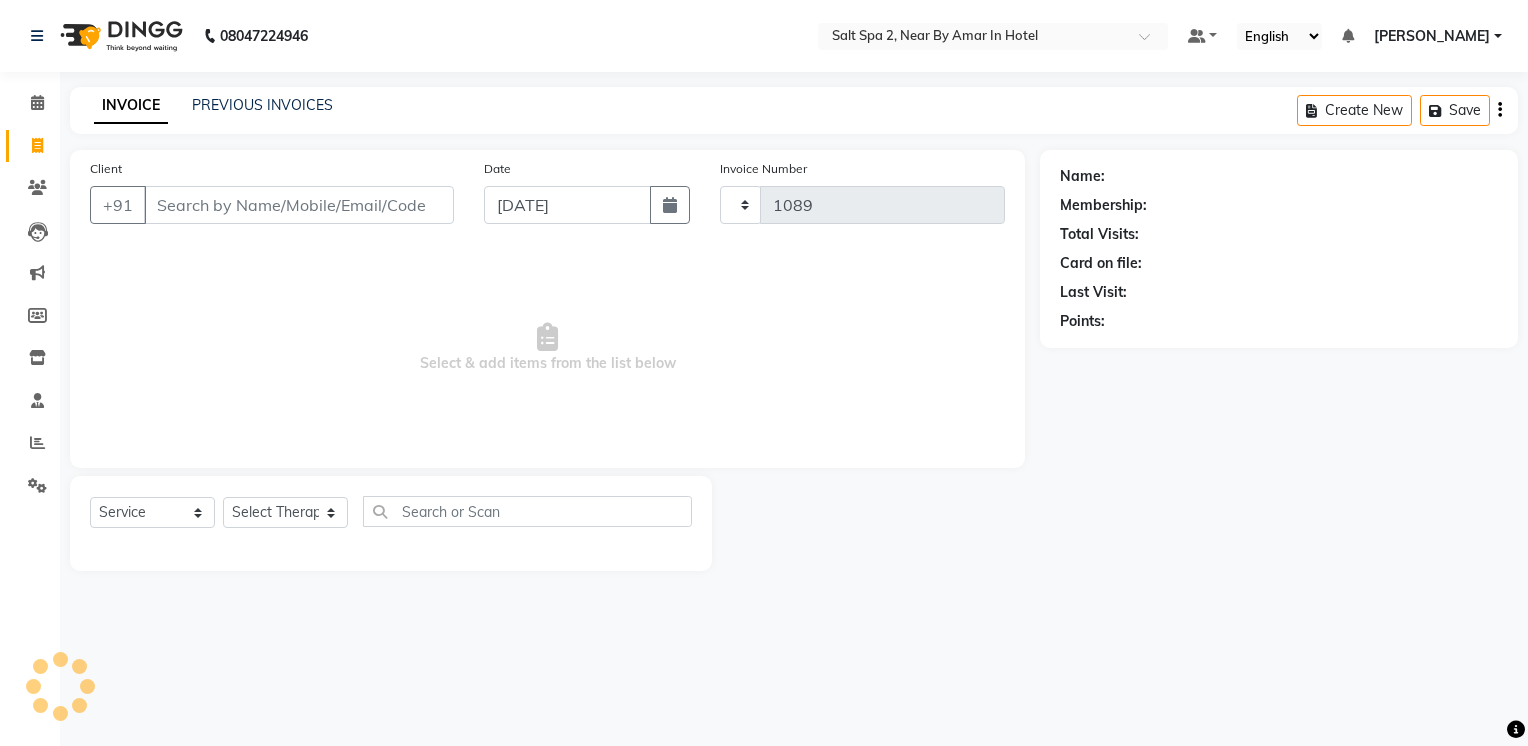 select on "7609" 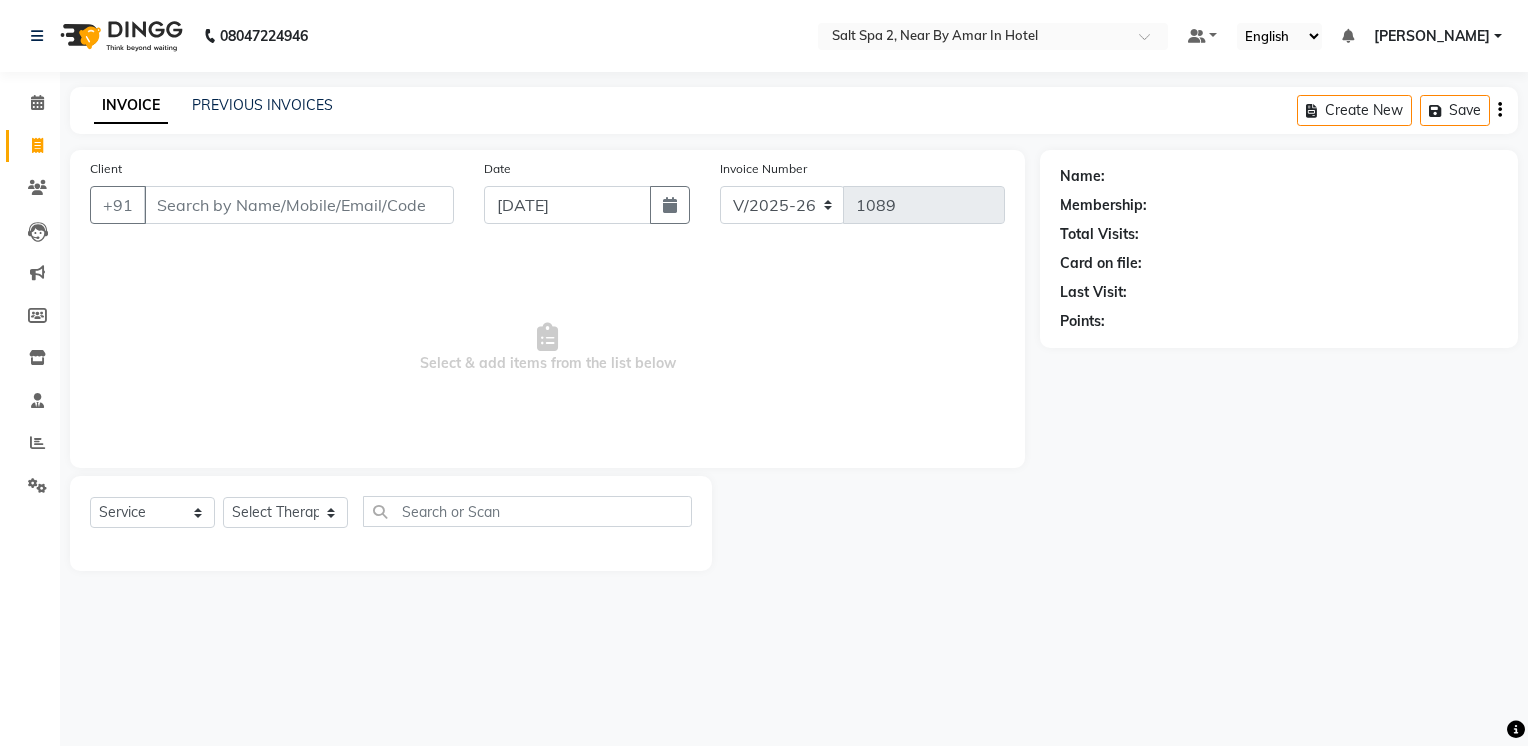 click on "Client" at bounding box center [299, 205] 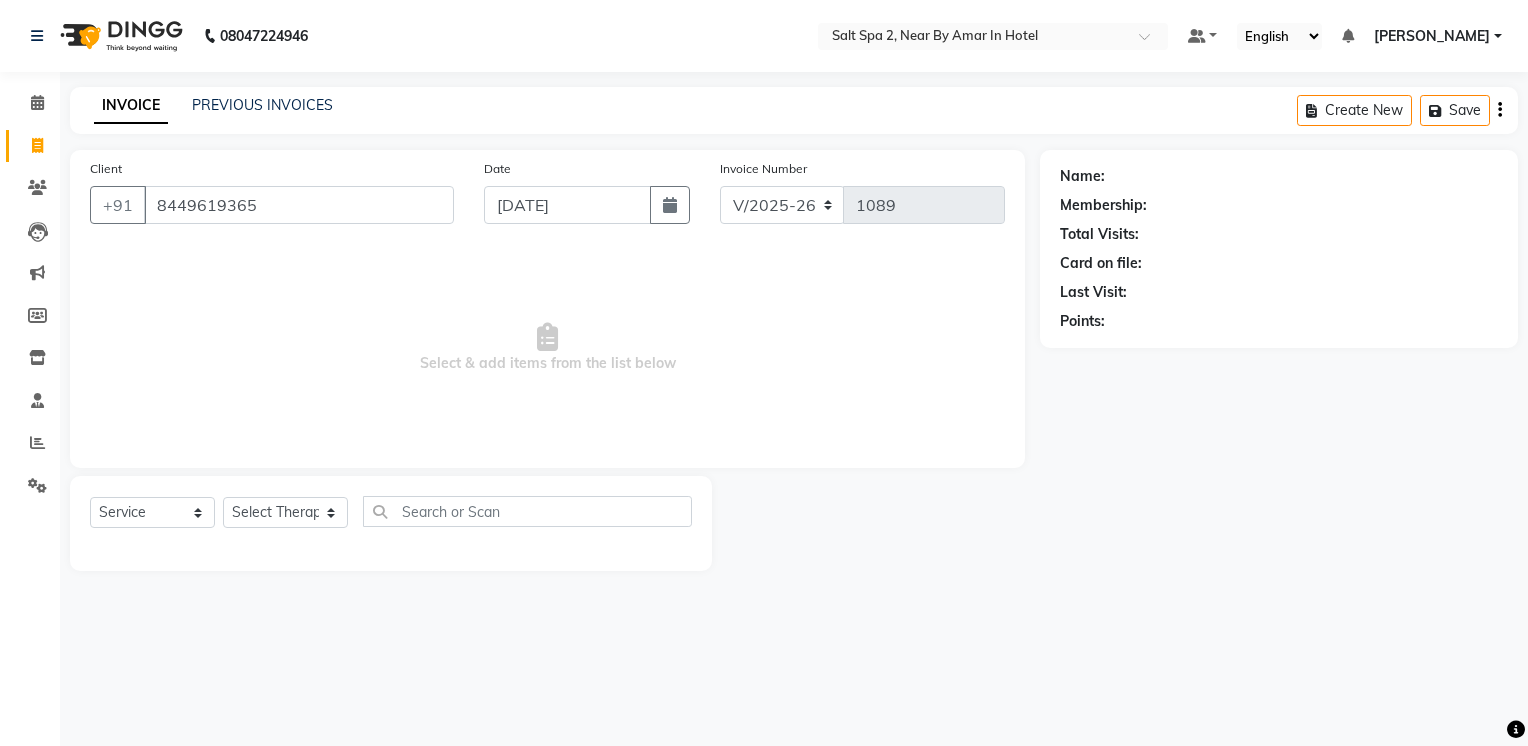 type on "8449619365" 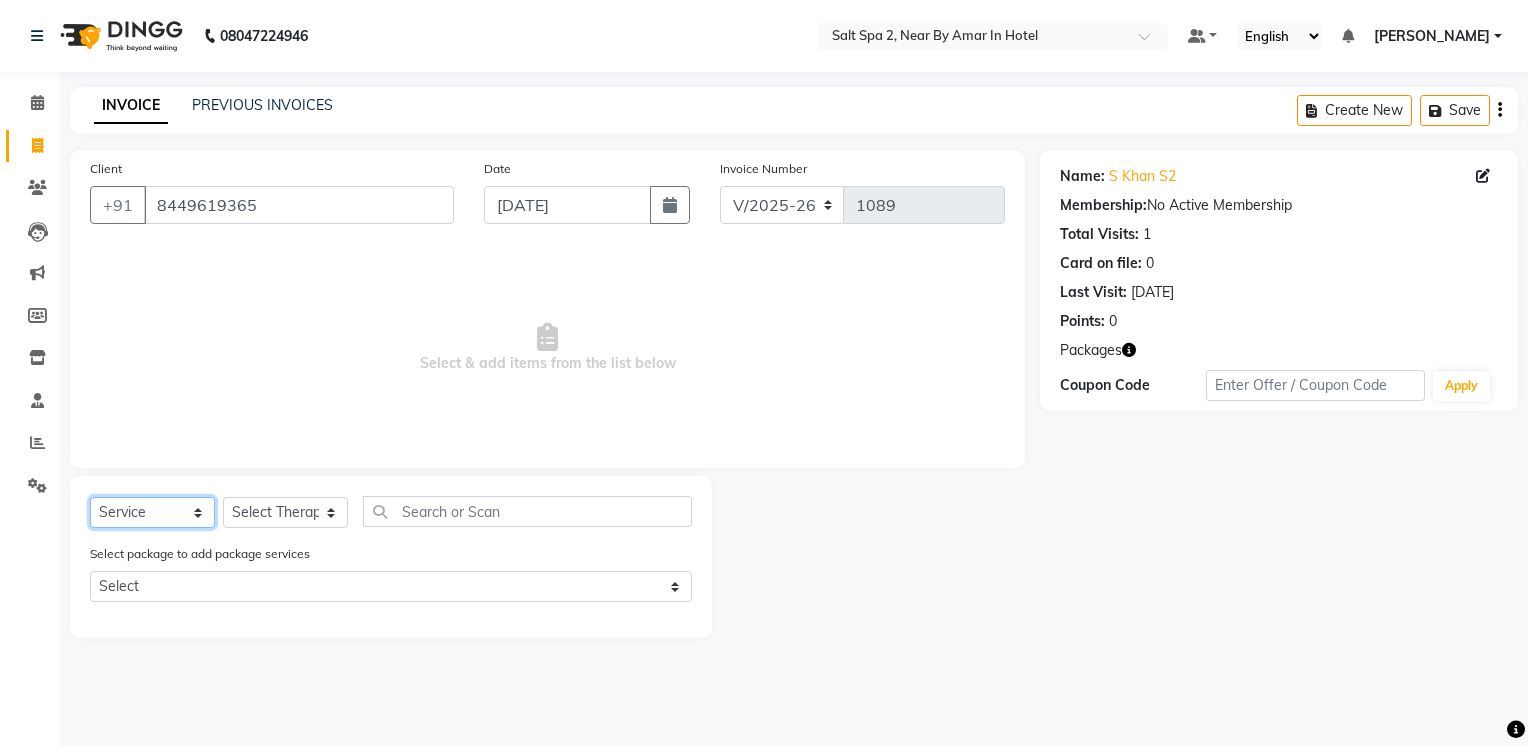 click on "Select  Service  Product  Membership  Package Voucher Prepaid Gift Card" 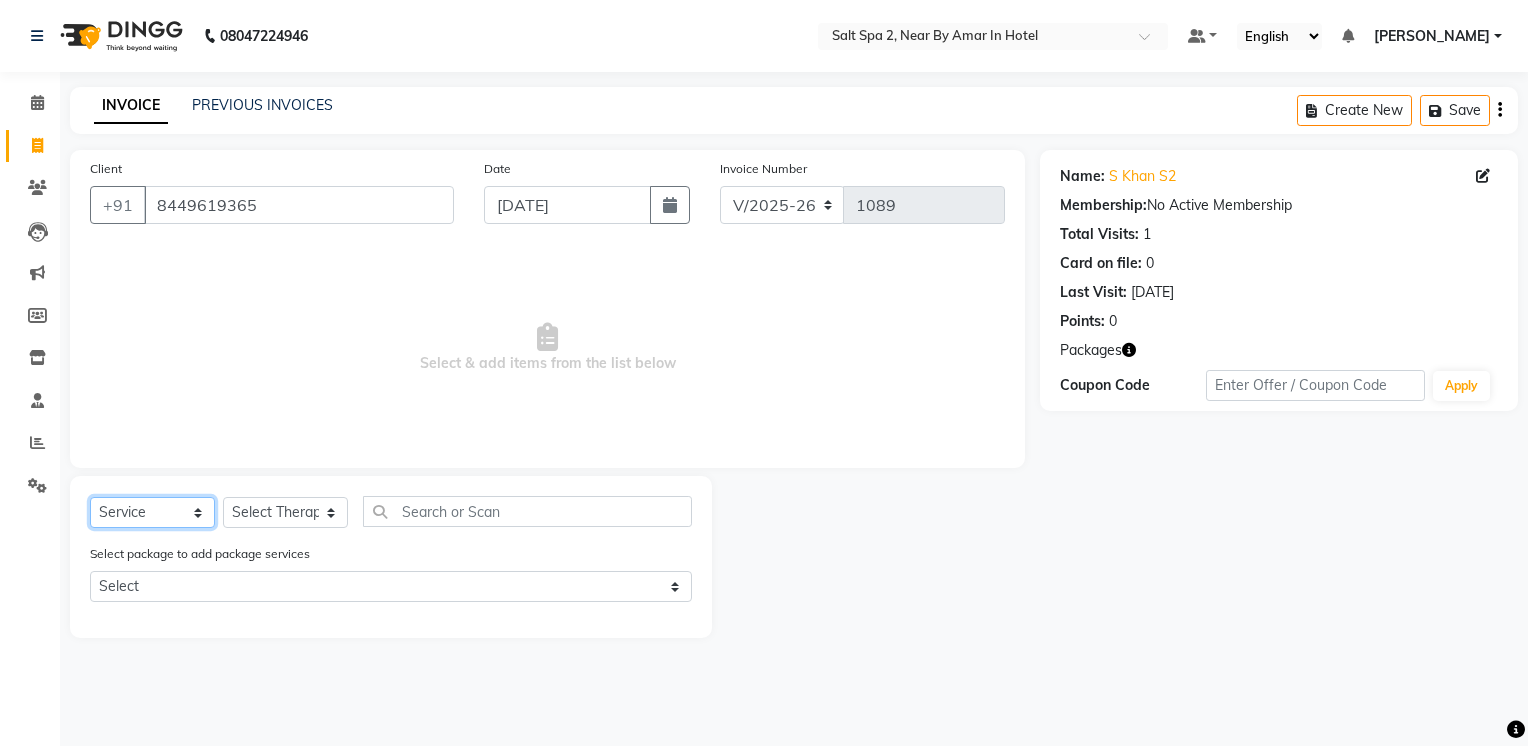 click on "Select  Service  Product  Membership  Package Voucher Prepaid Gift Card" 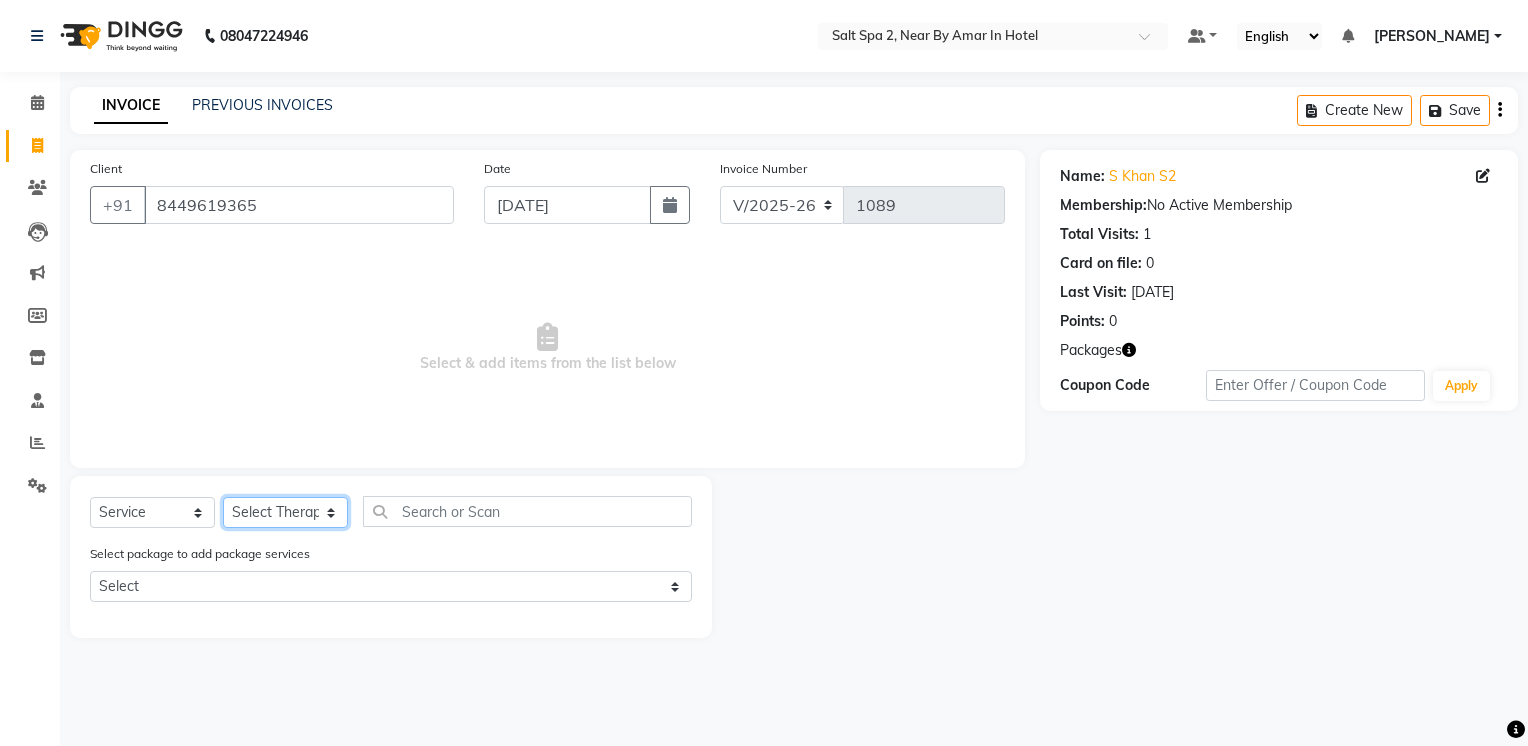 click on "Select Therapist Manager" 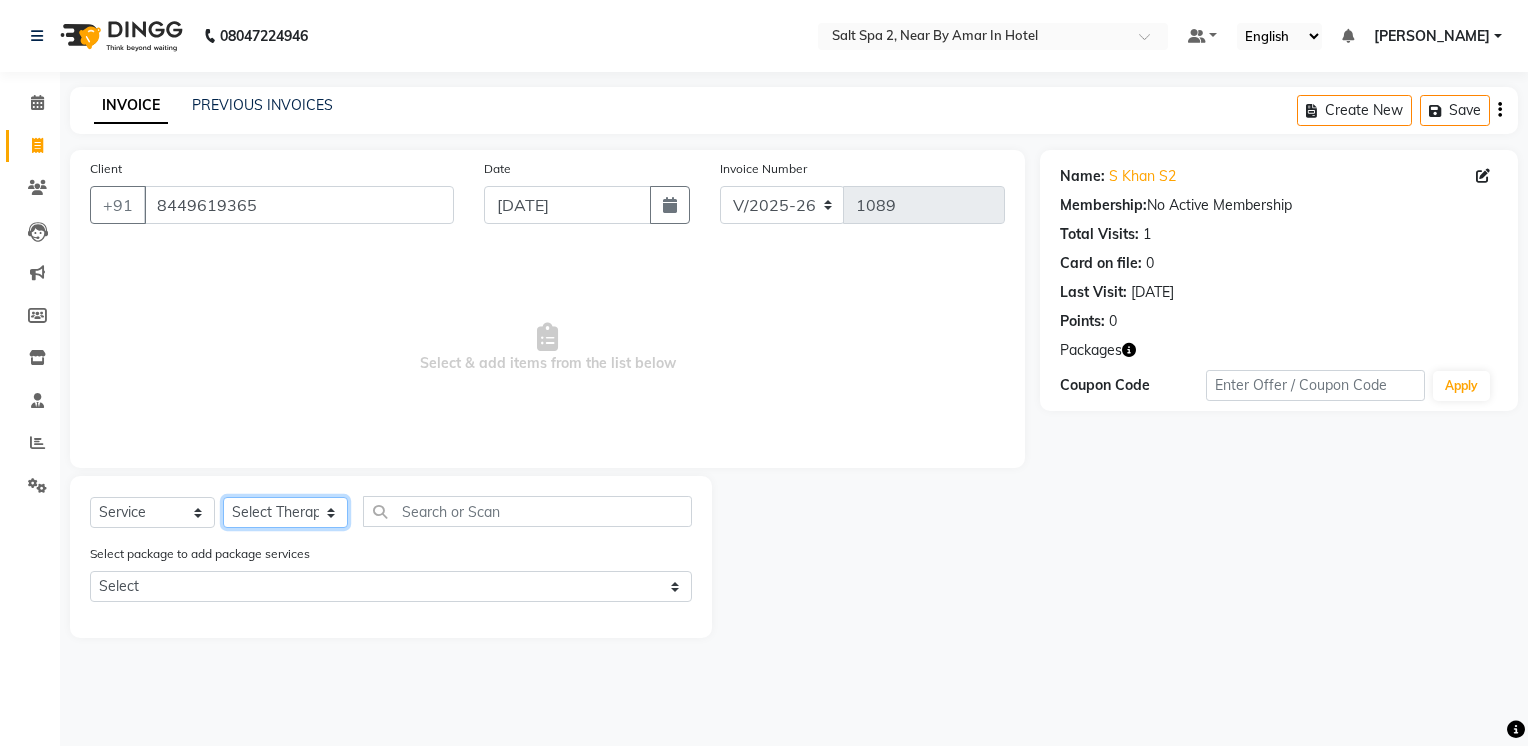 select on "67431" 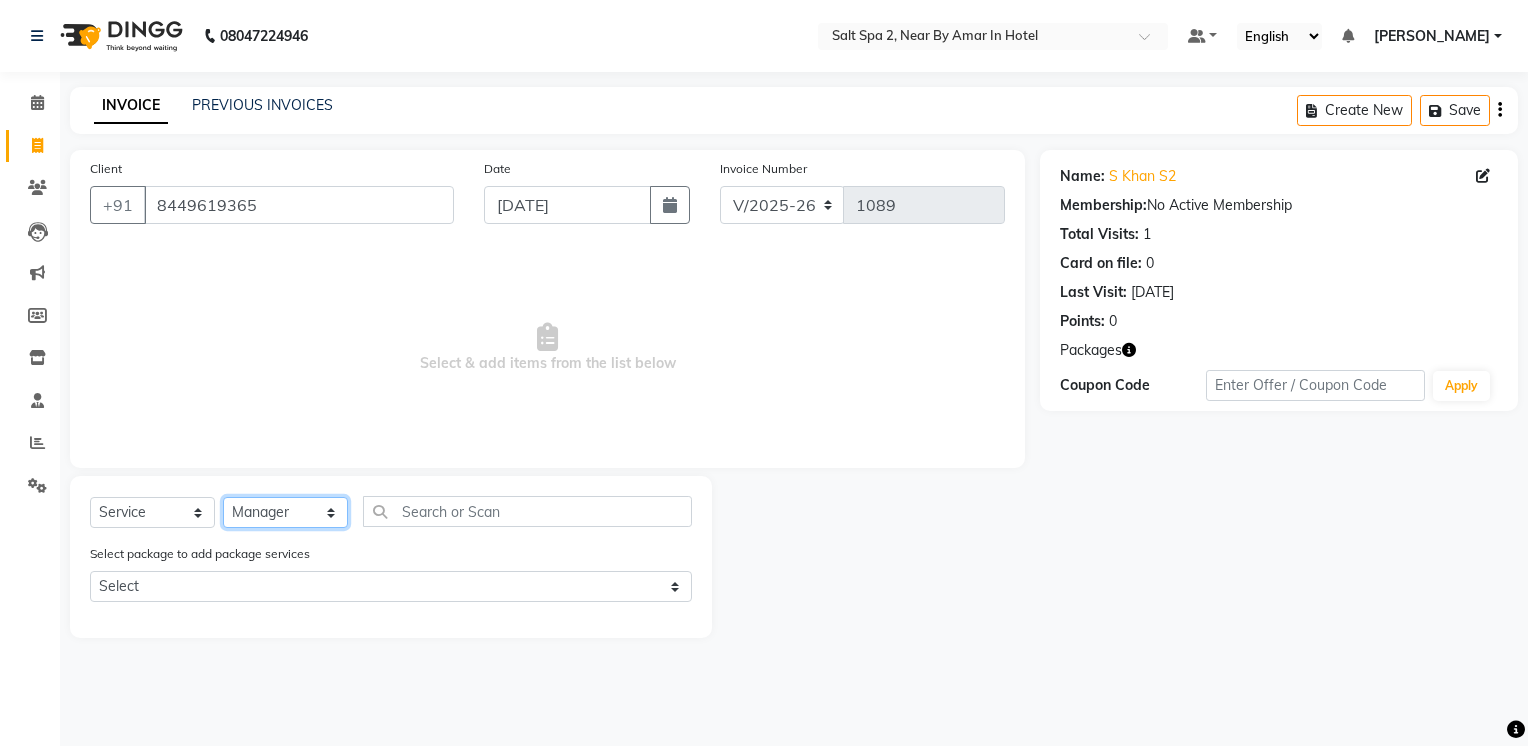 click on "Select Therapist Manager" 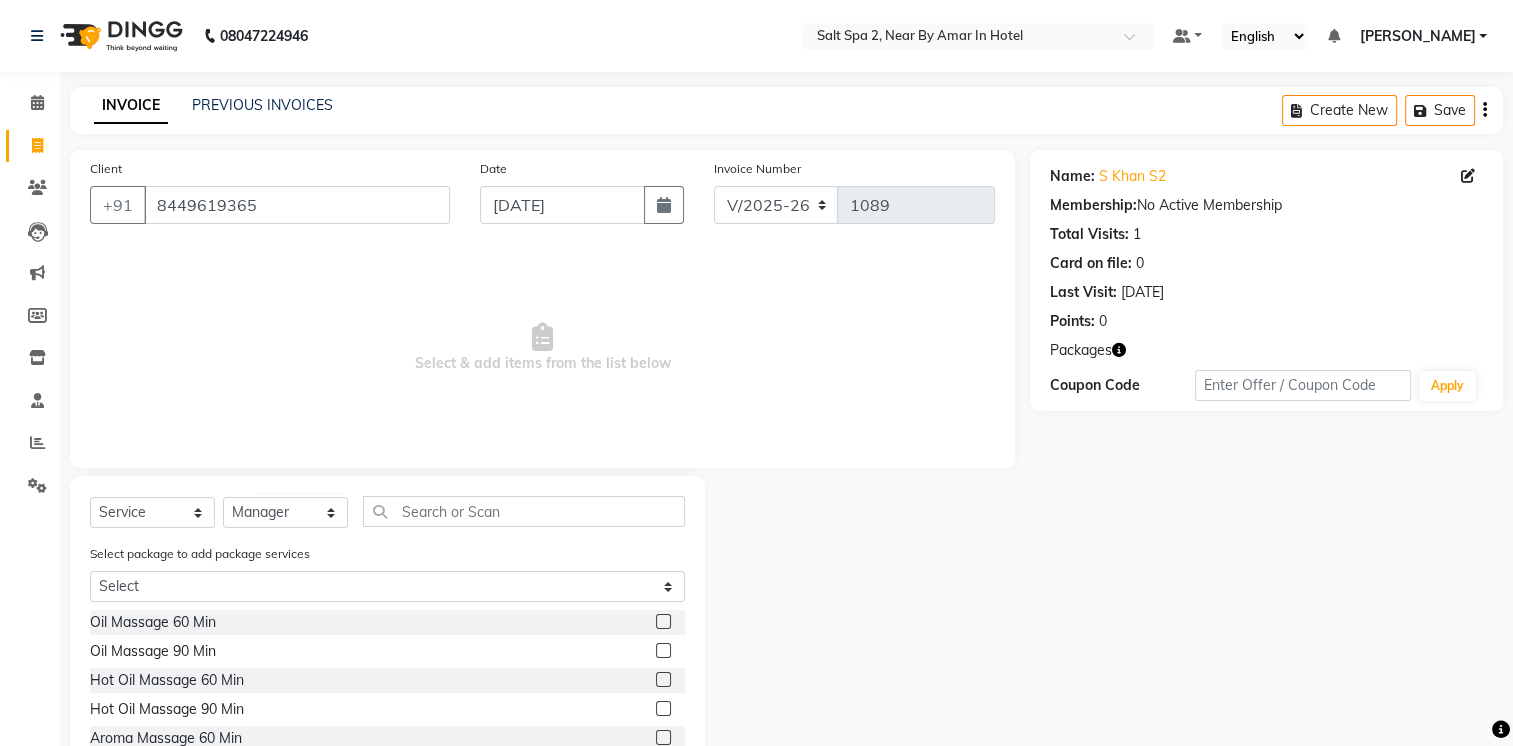 click 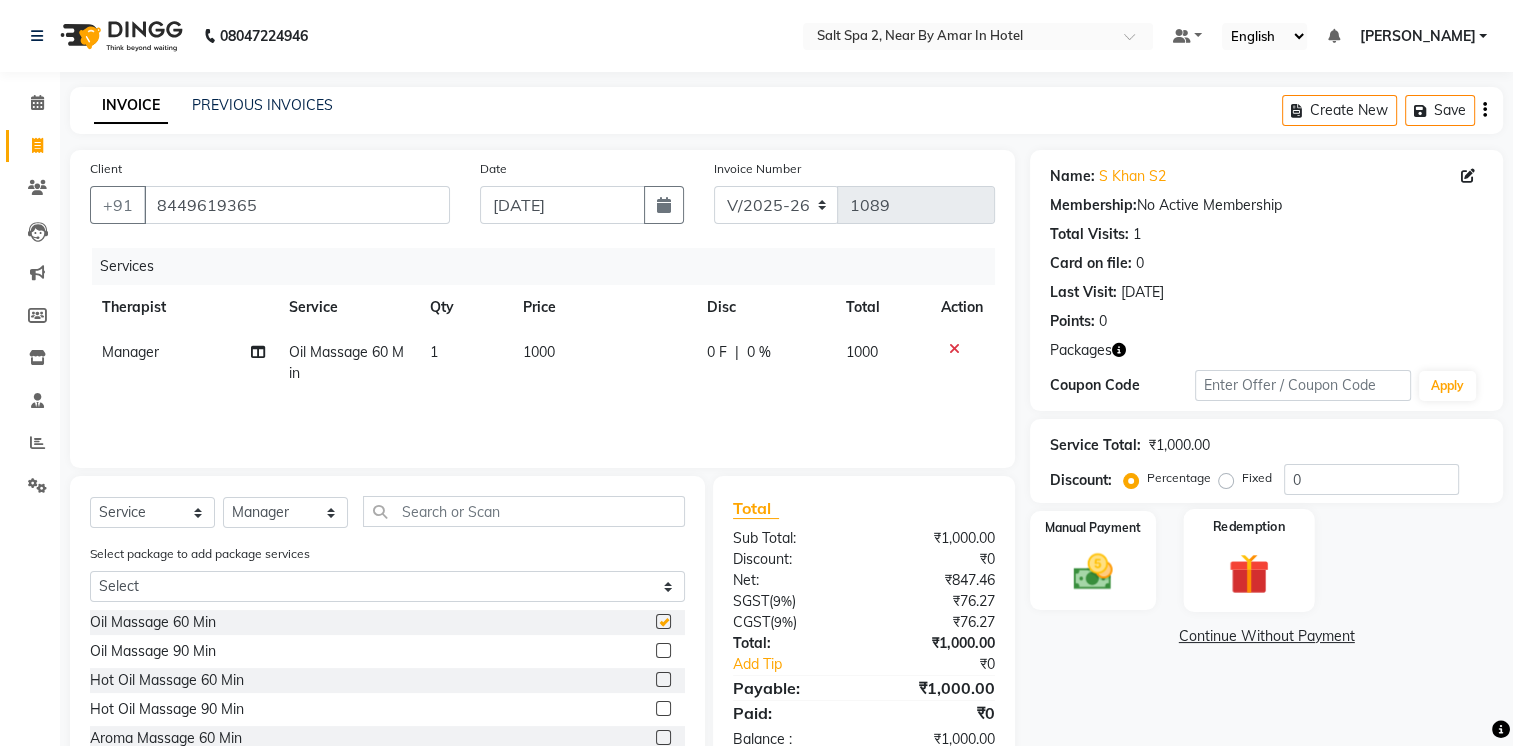 checkbox on "false" 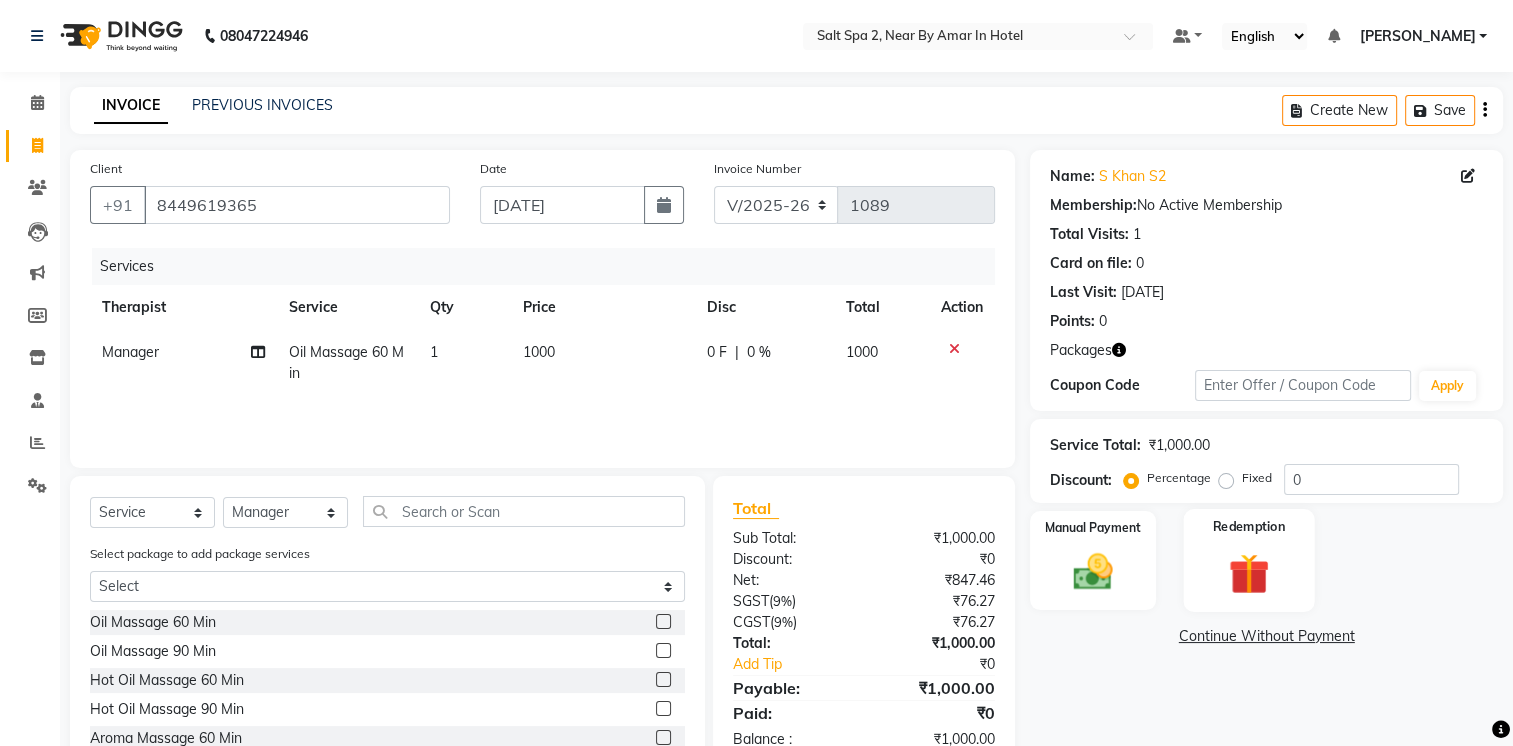 click 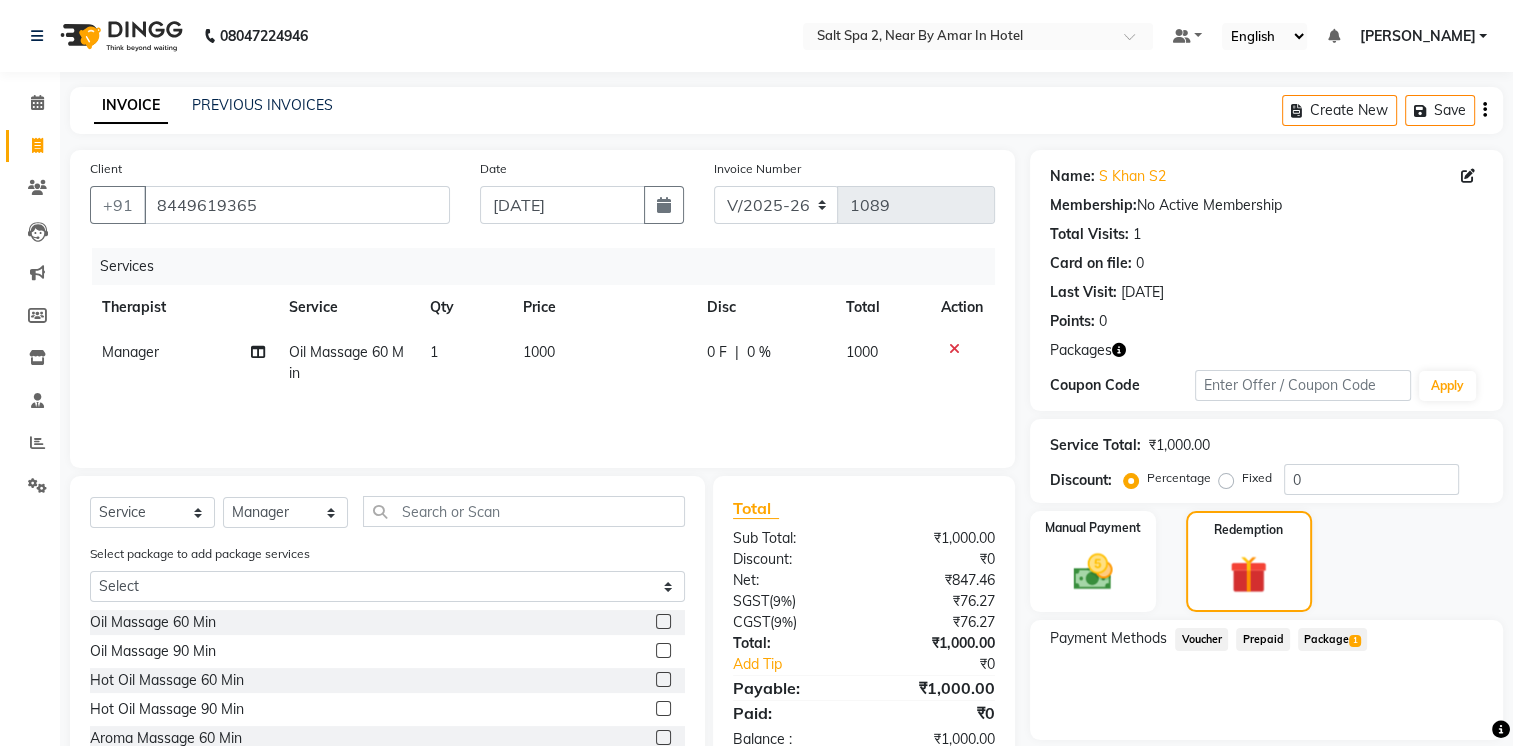 scroll, scrollTop: 124, scrollLeft: 0, axis: vertical 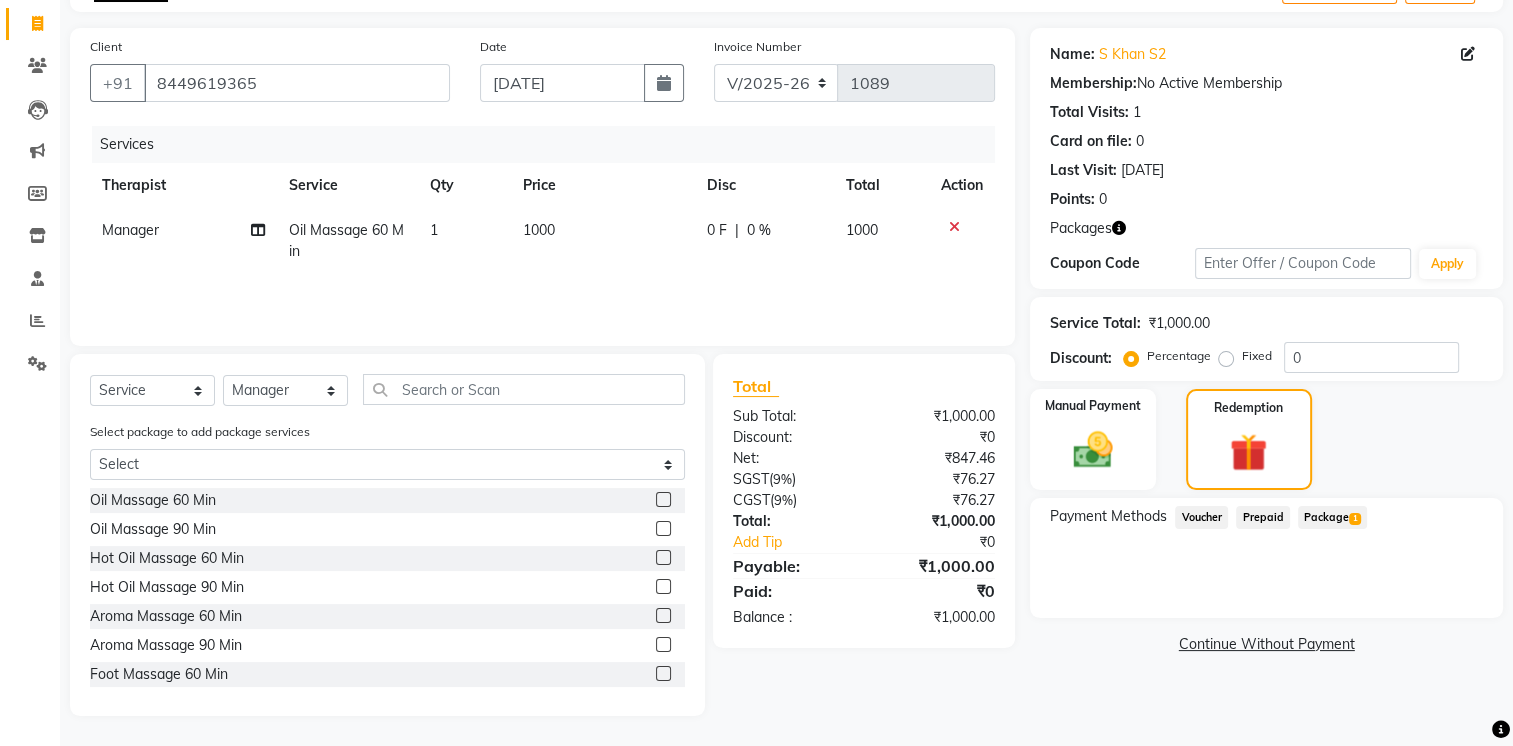 click on "Package  1" 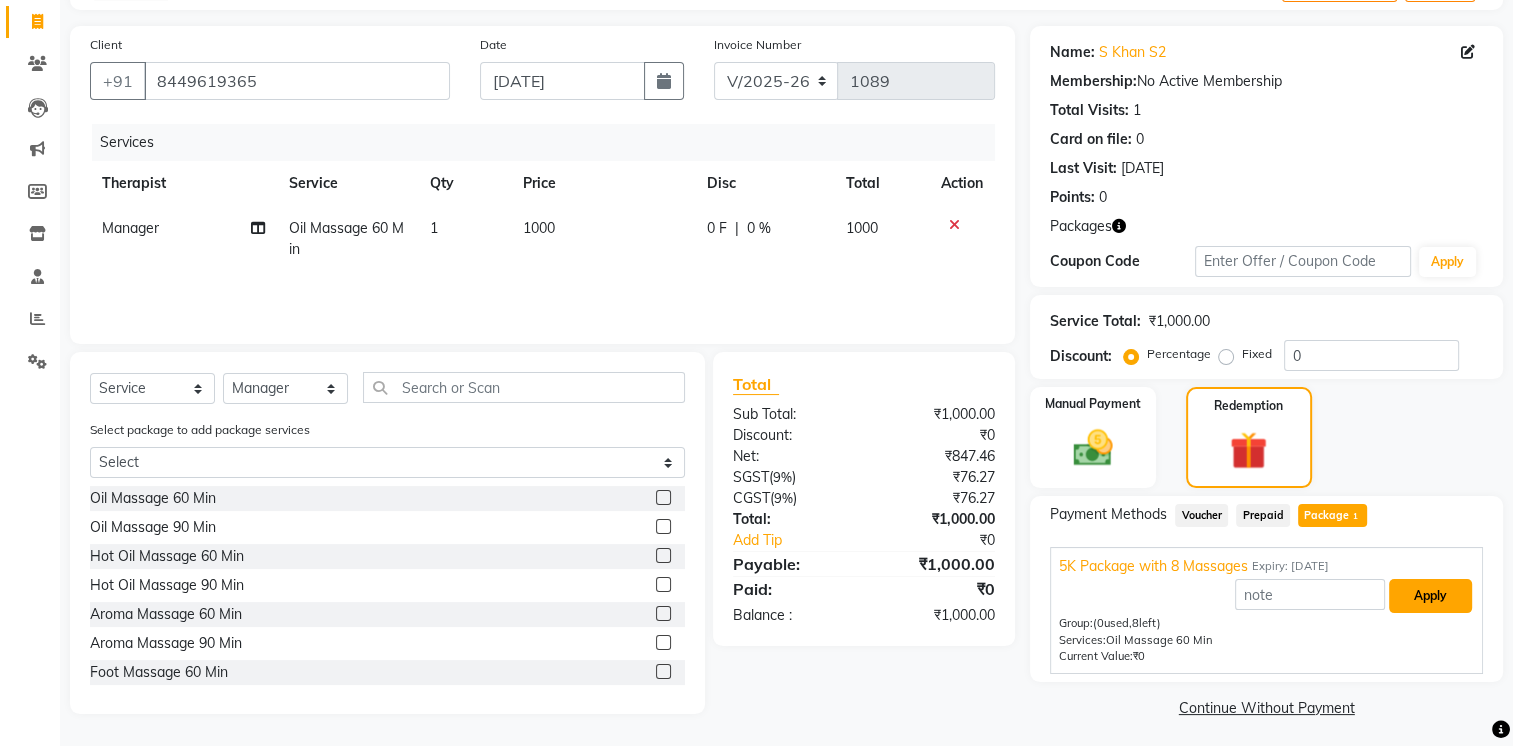 click on "Apply" at bounding box center (1430, 596) 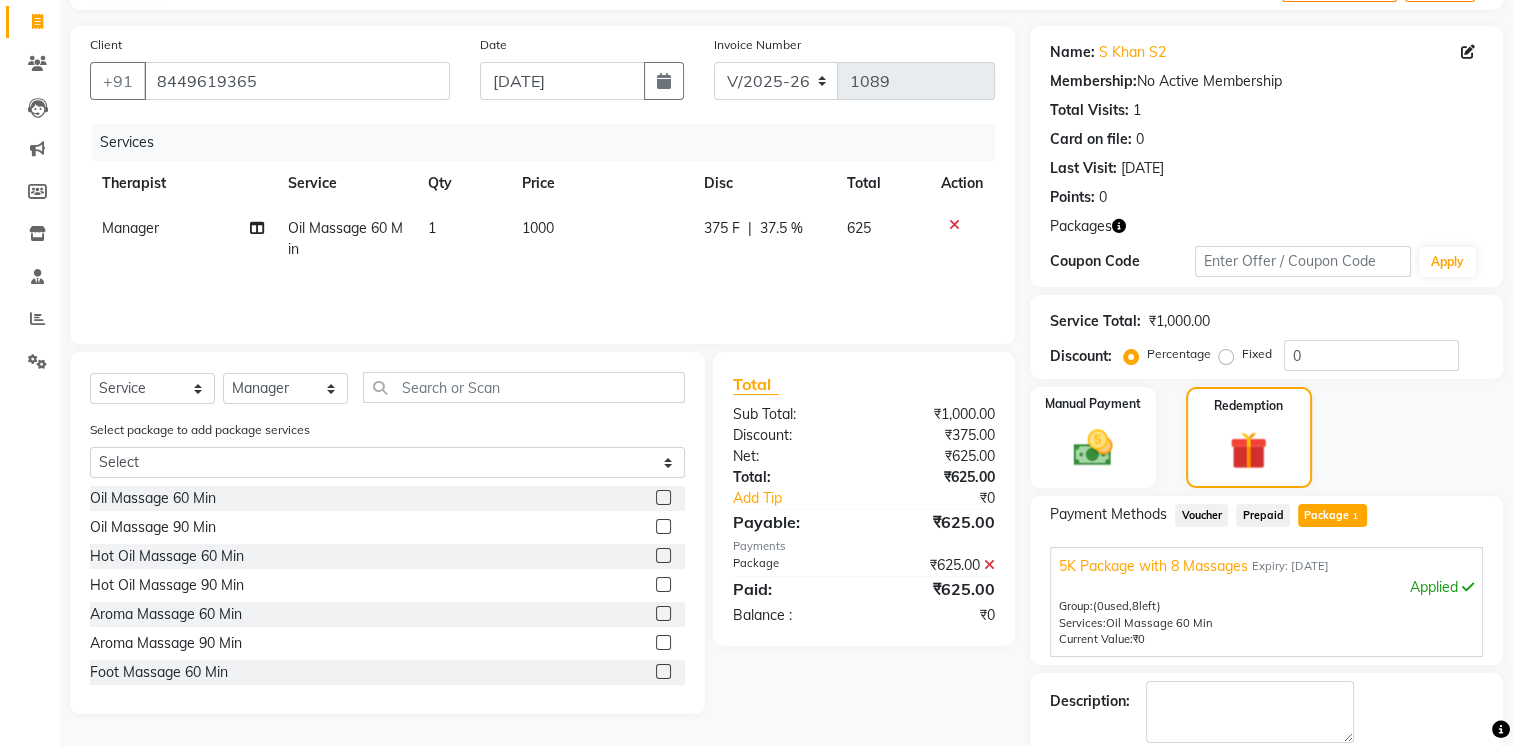 scroll, scrollTop: 225, scrollLeft: 0, axis: vertical 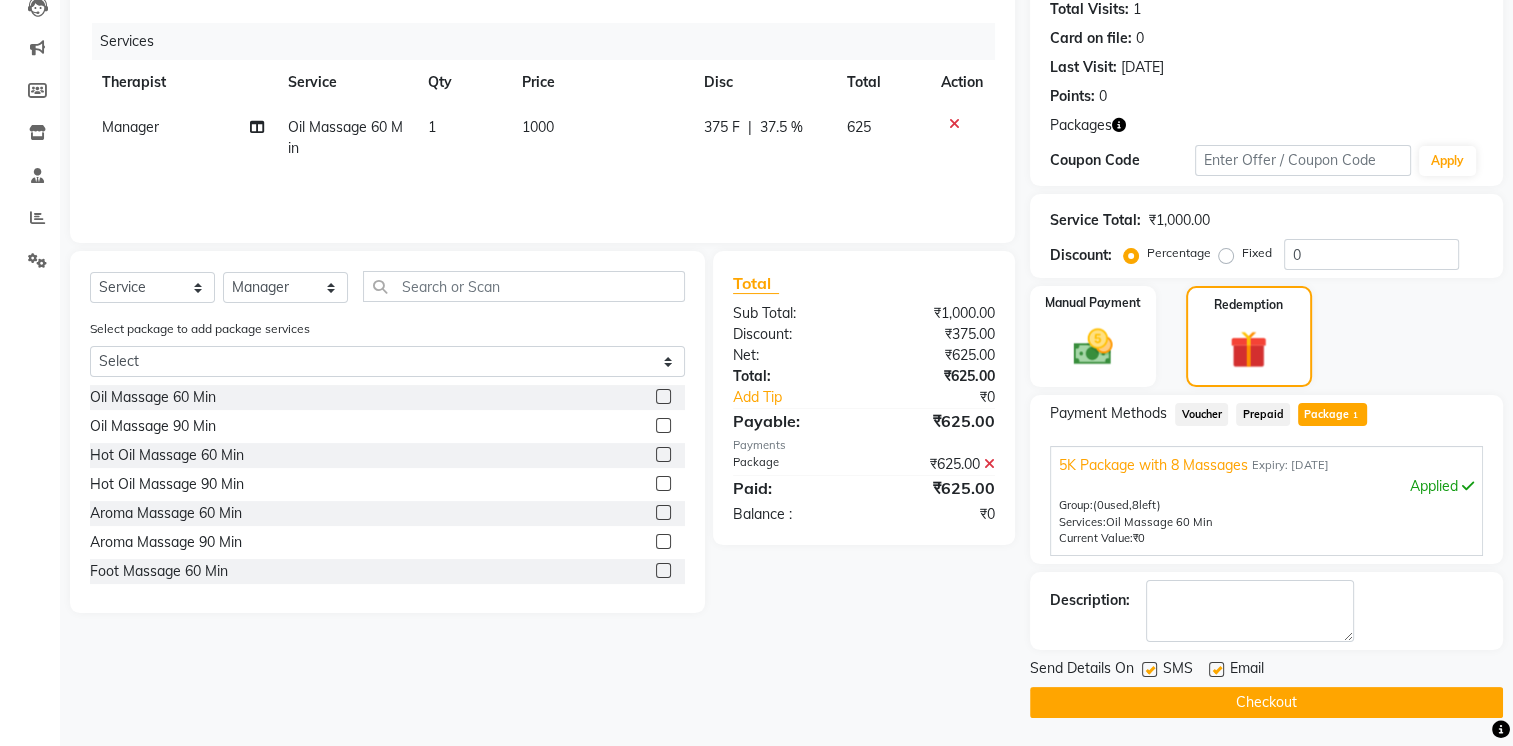 click on "Checkout" 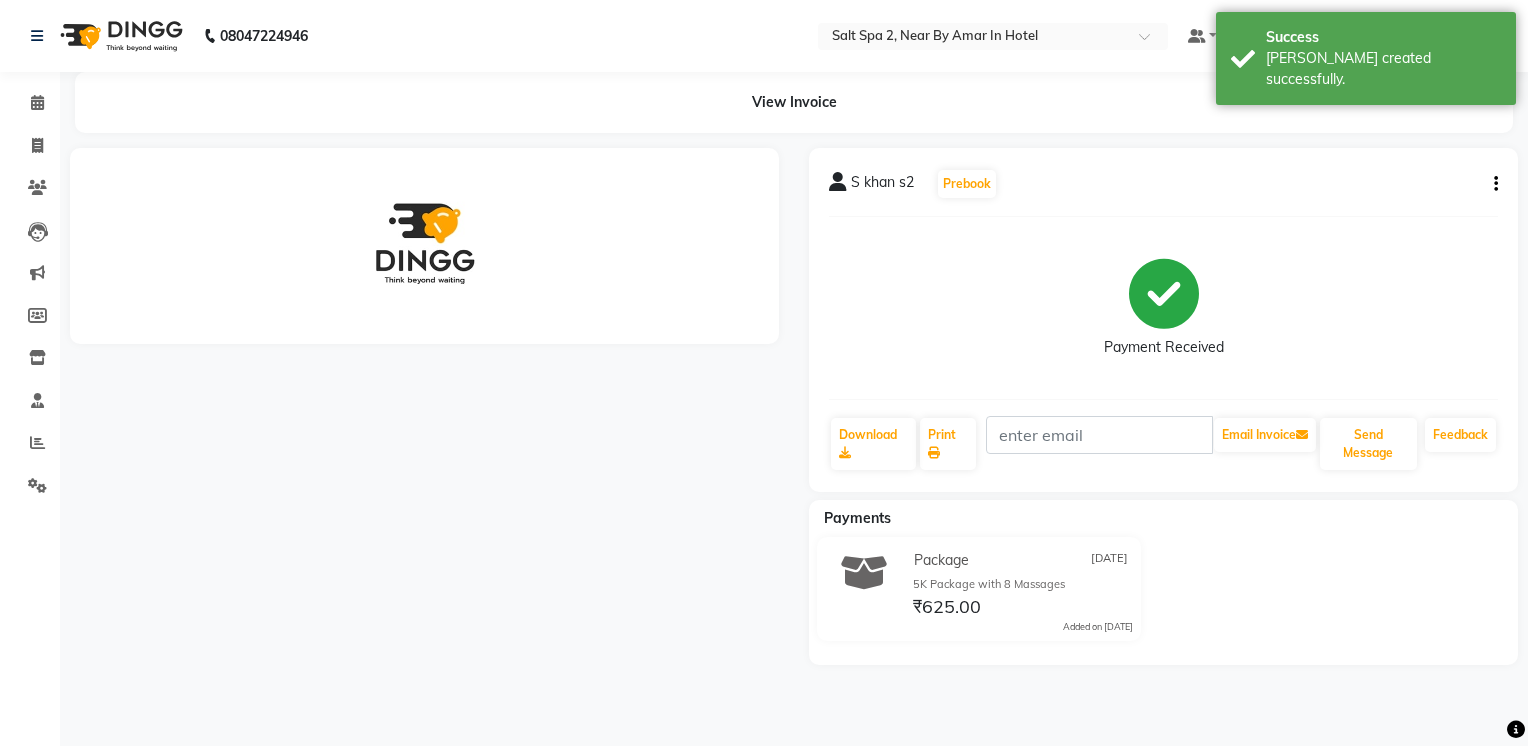 scroll, scrollTop: 0, scrollLeft: 0, axis: both 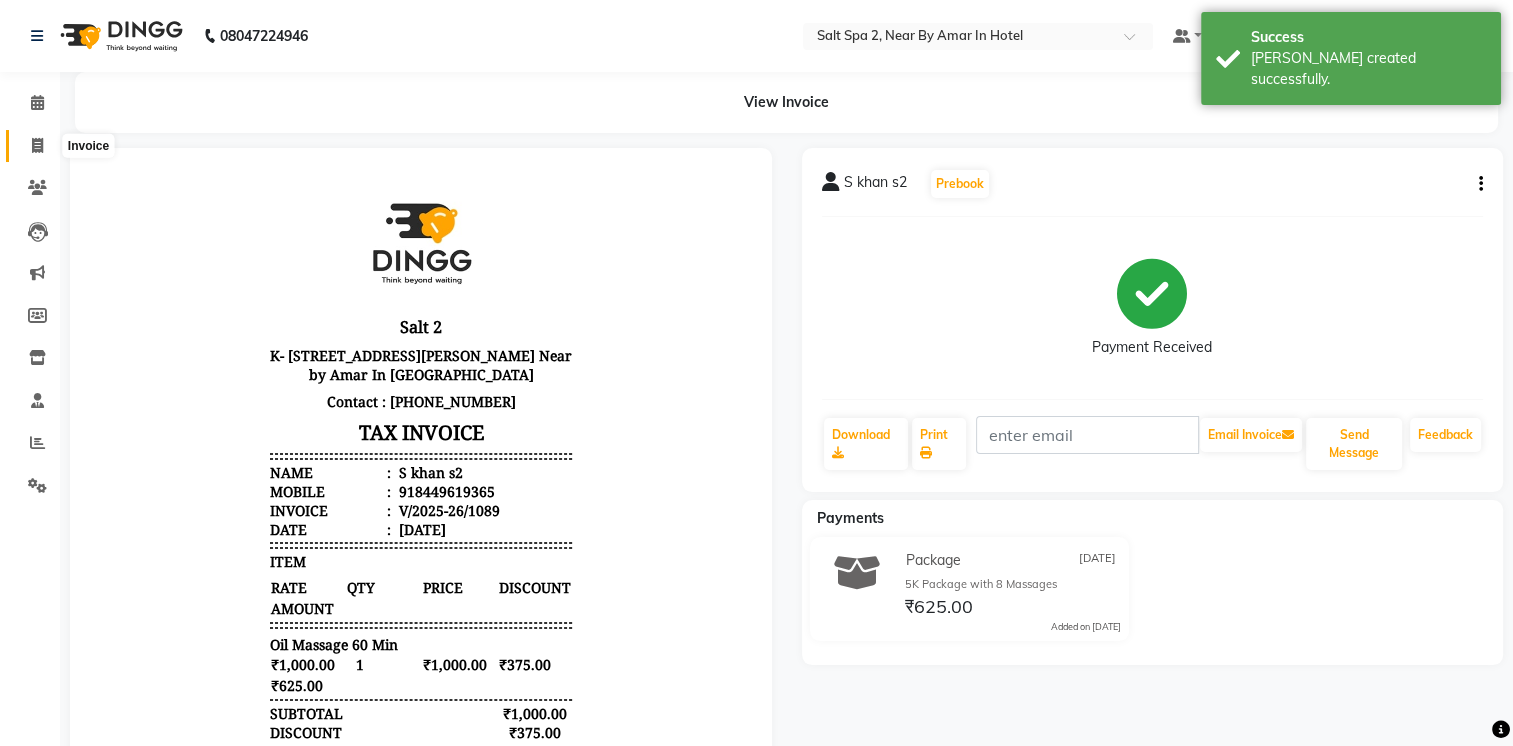 click 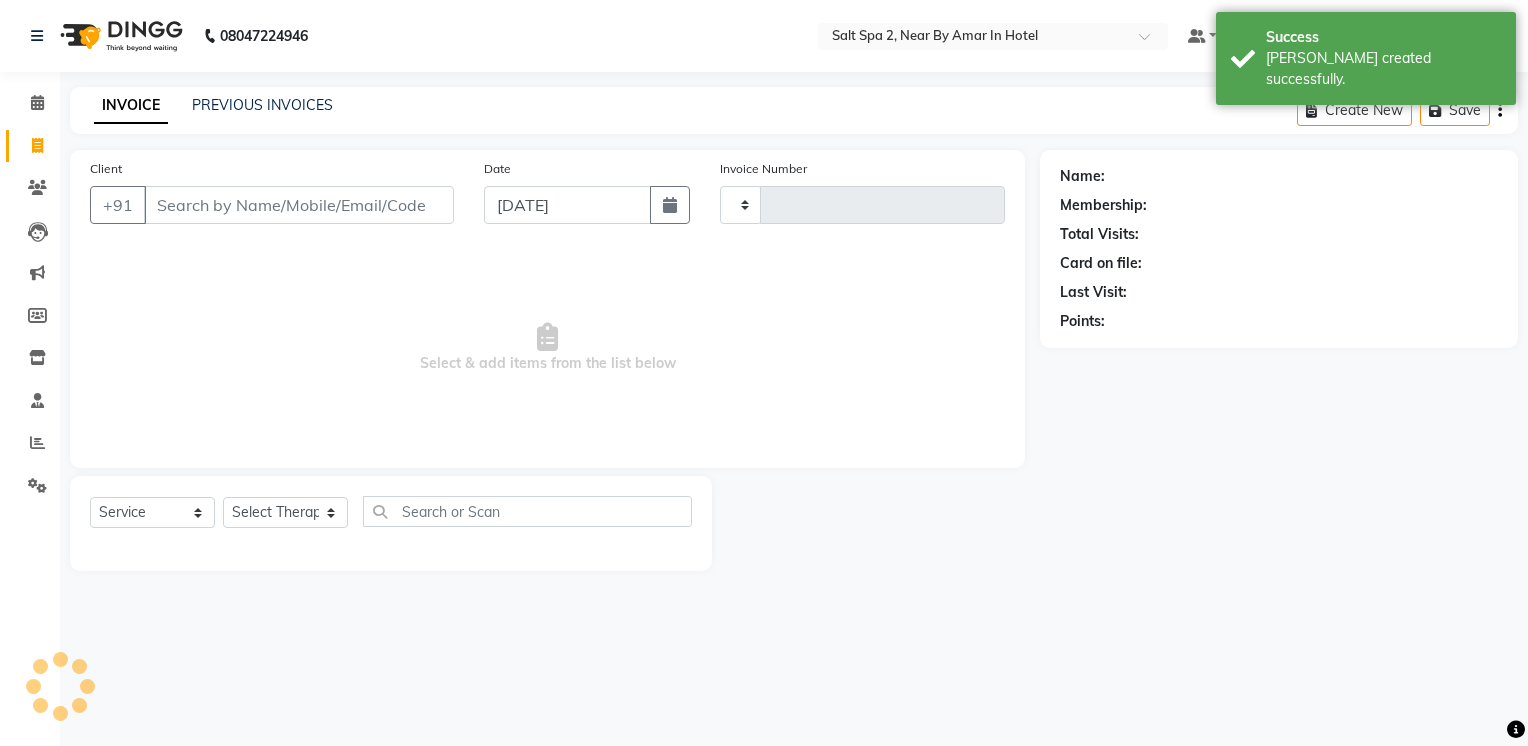 type on "1090" 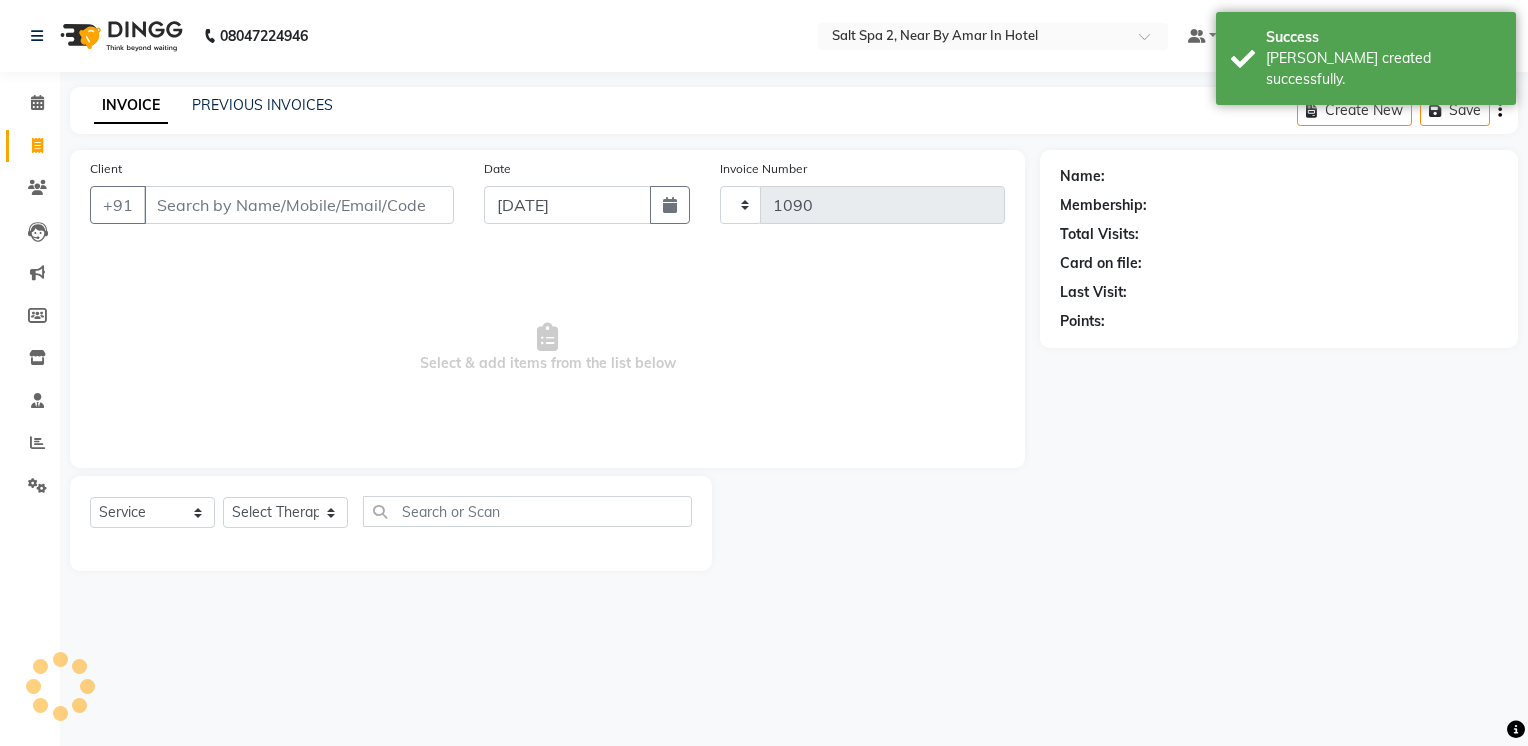 select on "7609" 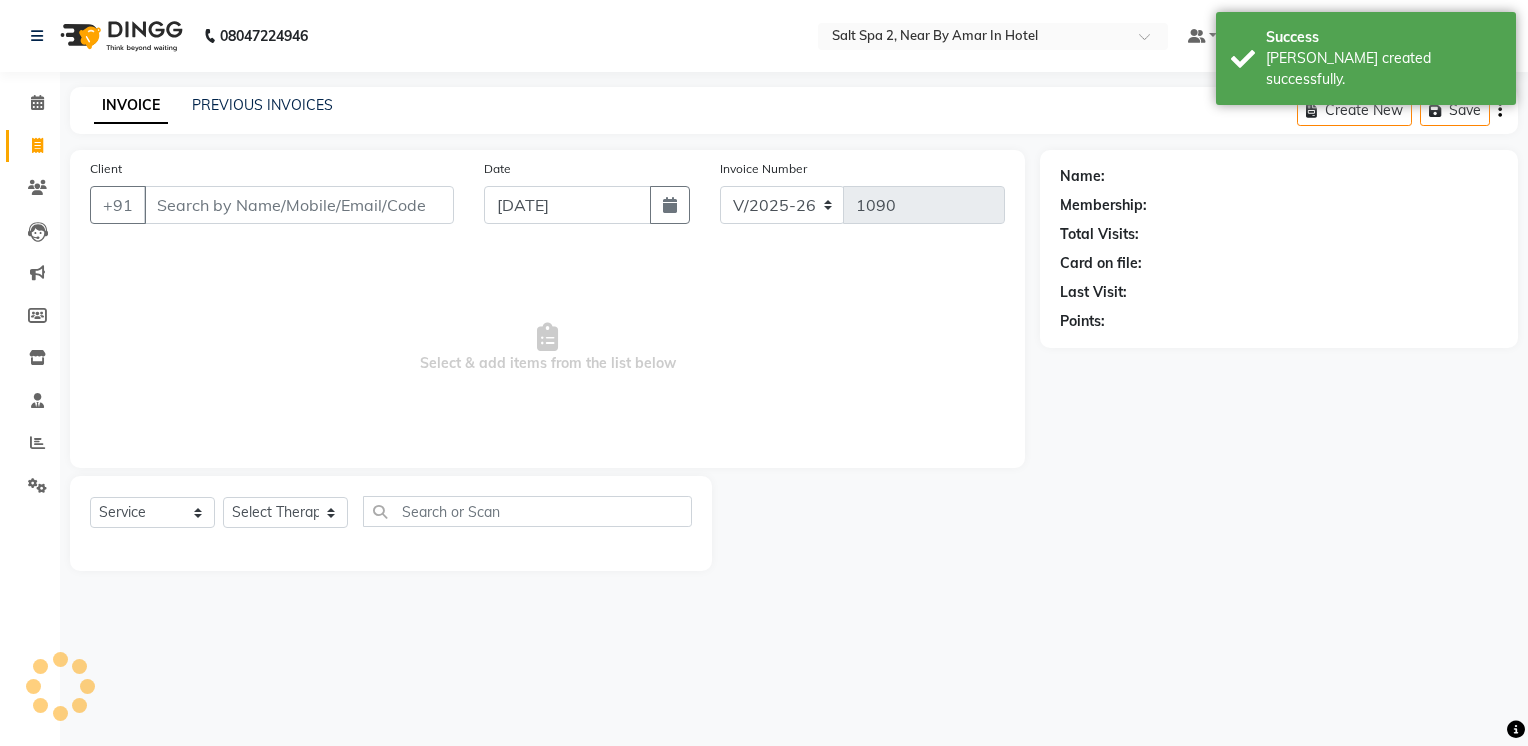 click on "Client" at bounding box center [299, 205] 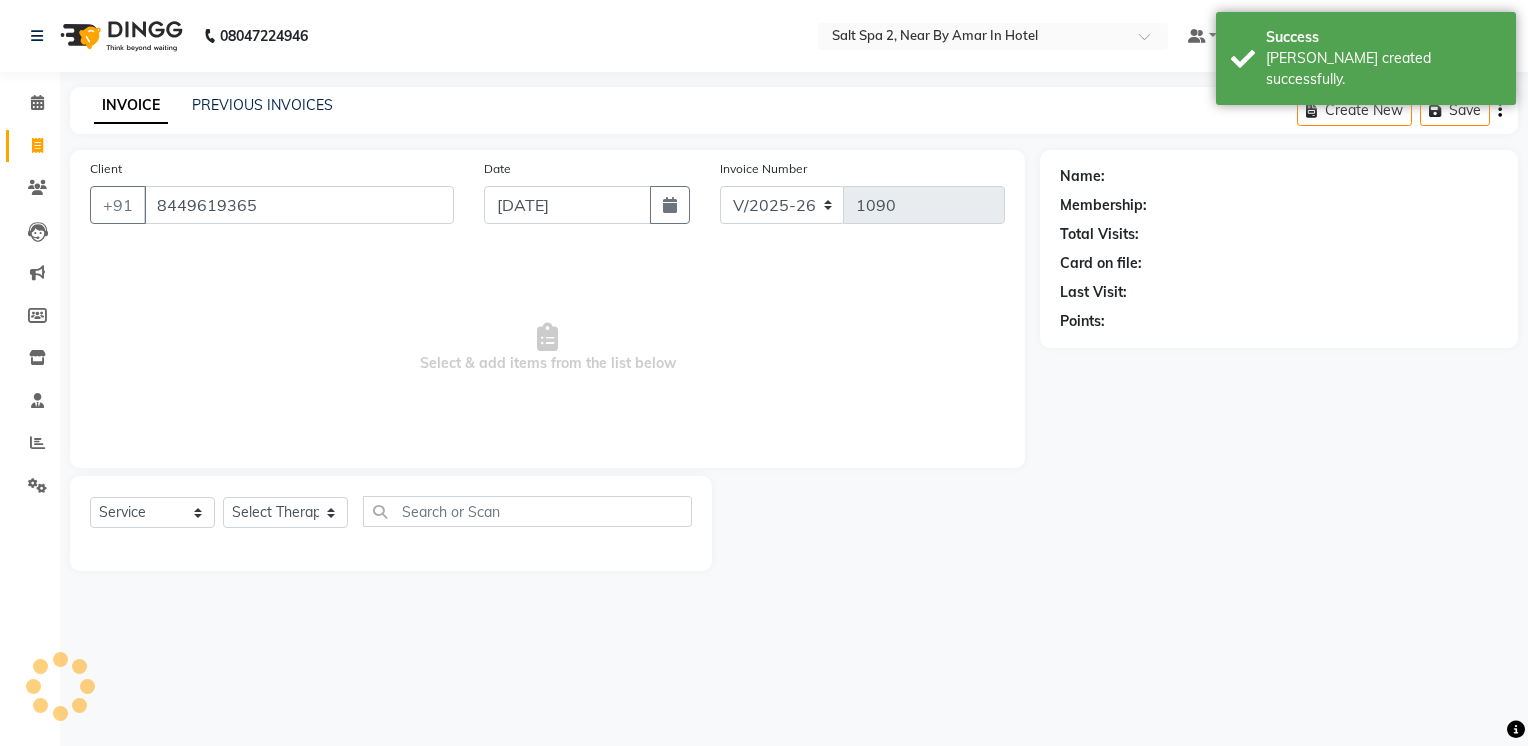 type on "8449619365" 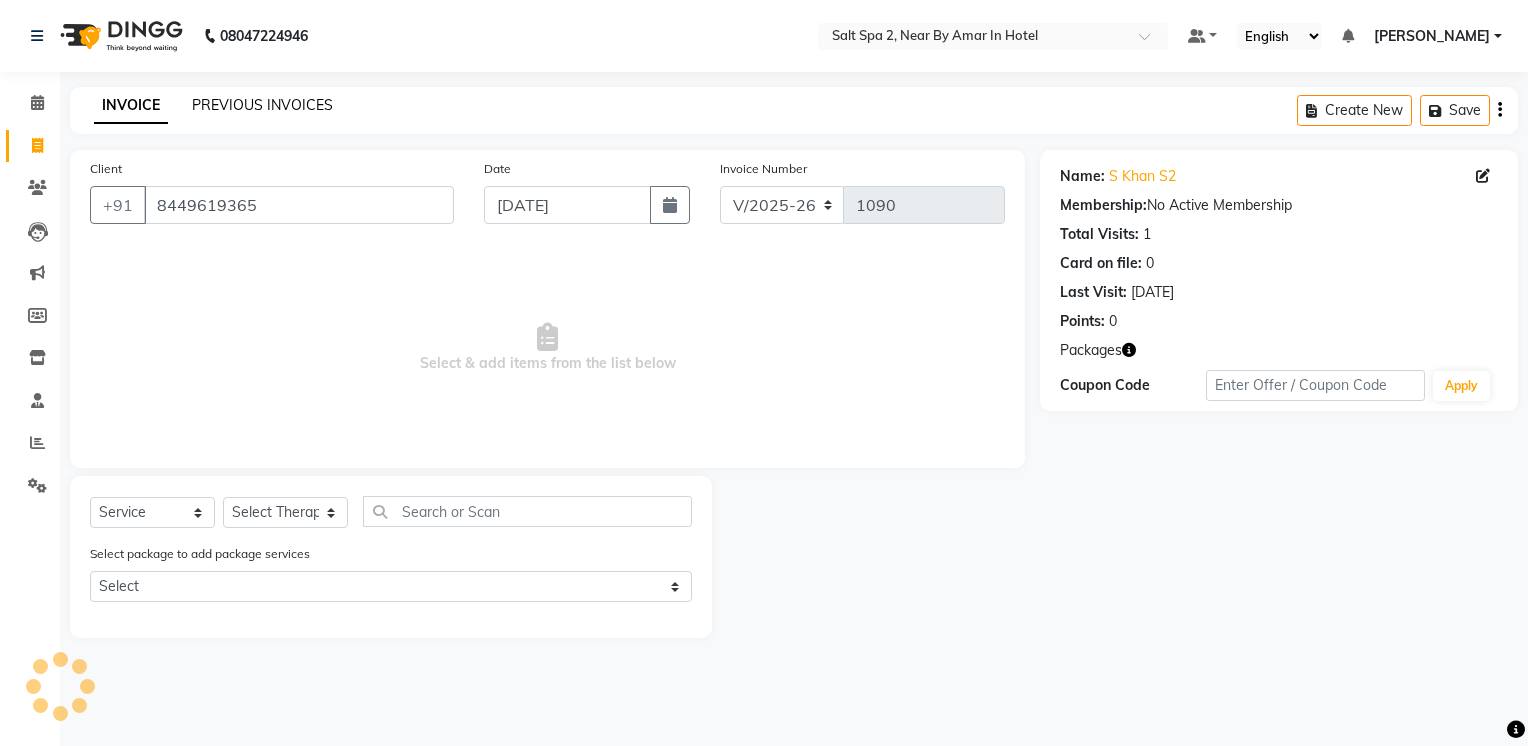 click on "PREVIOUS INVOICES" 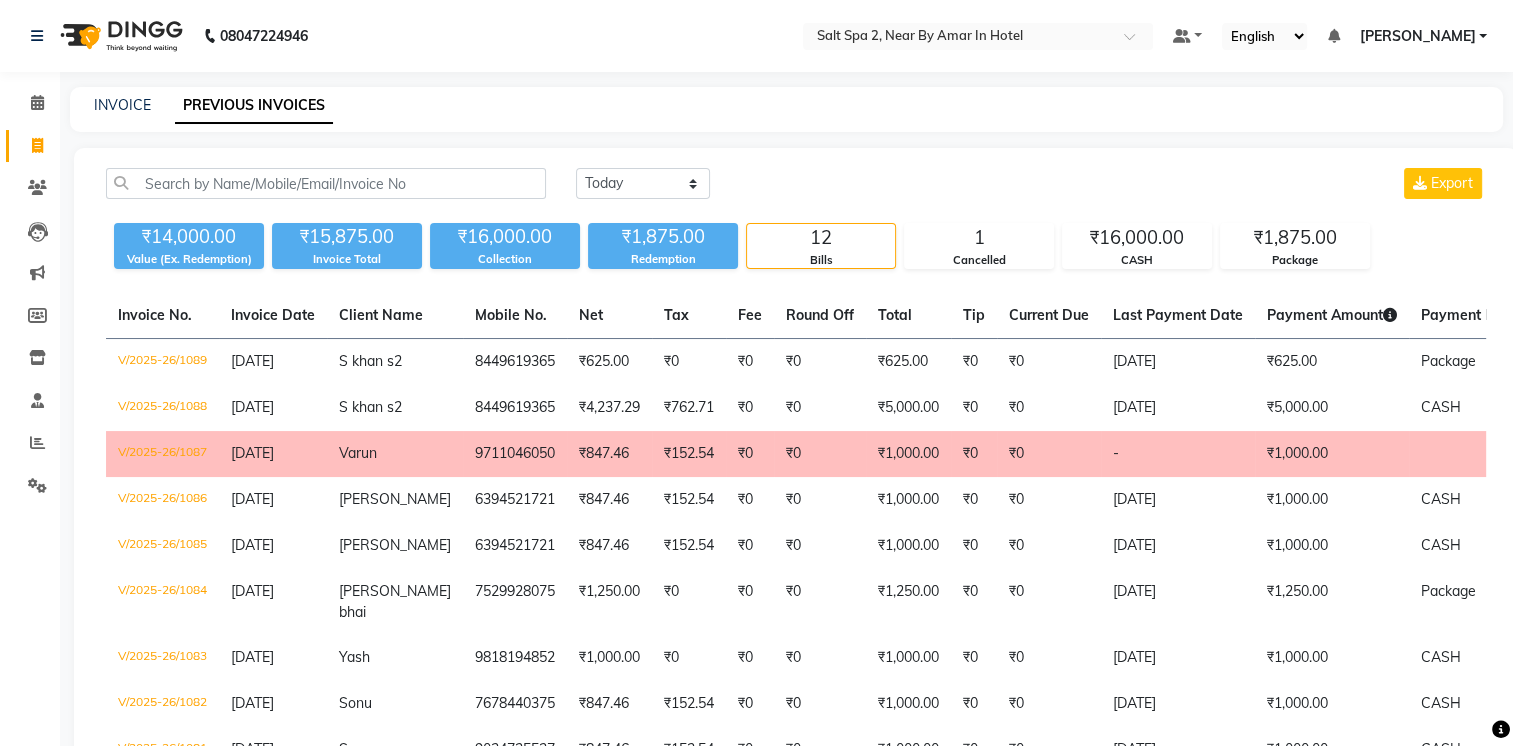 click on "INVOICE PREVIOUS INVOICES" 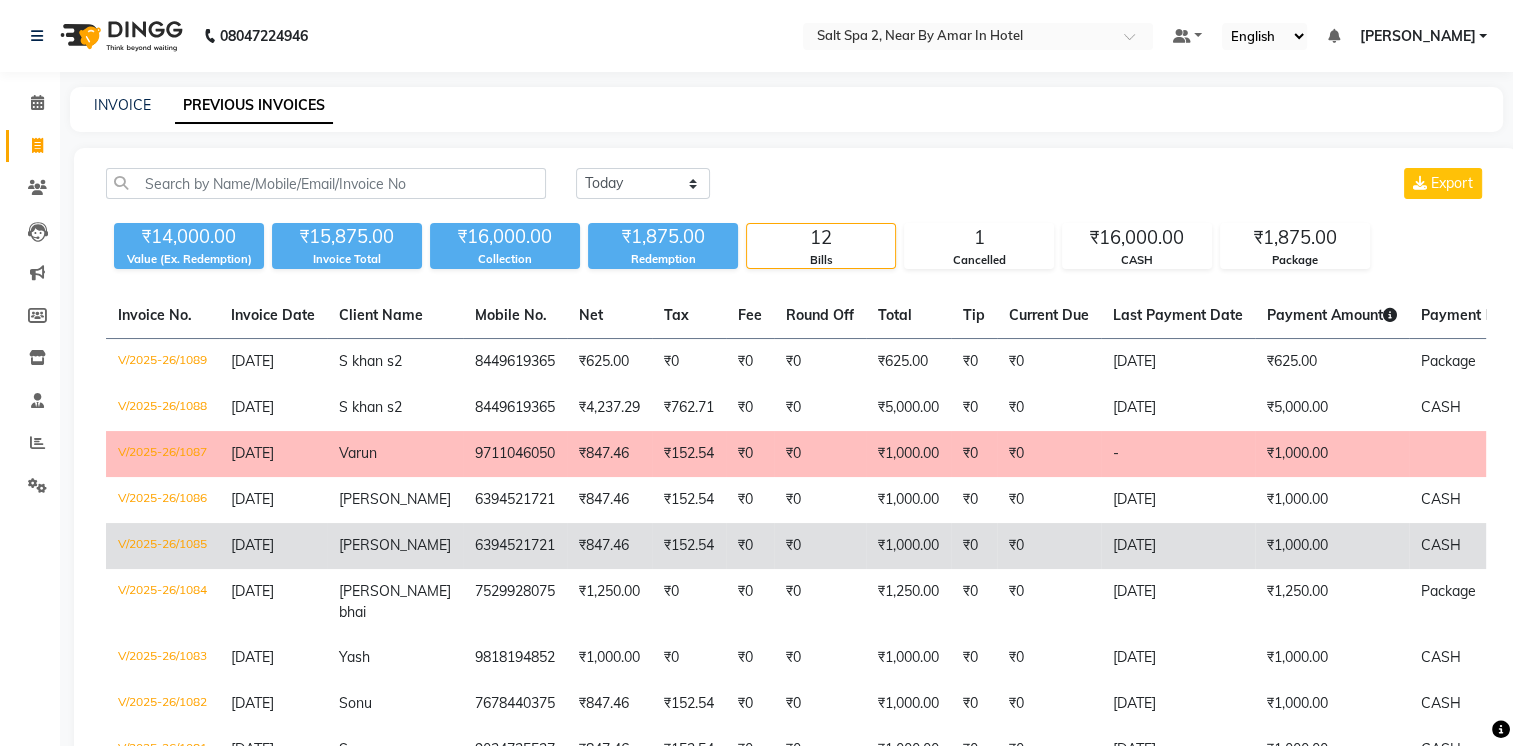 click on "₹0" 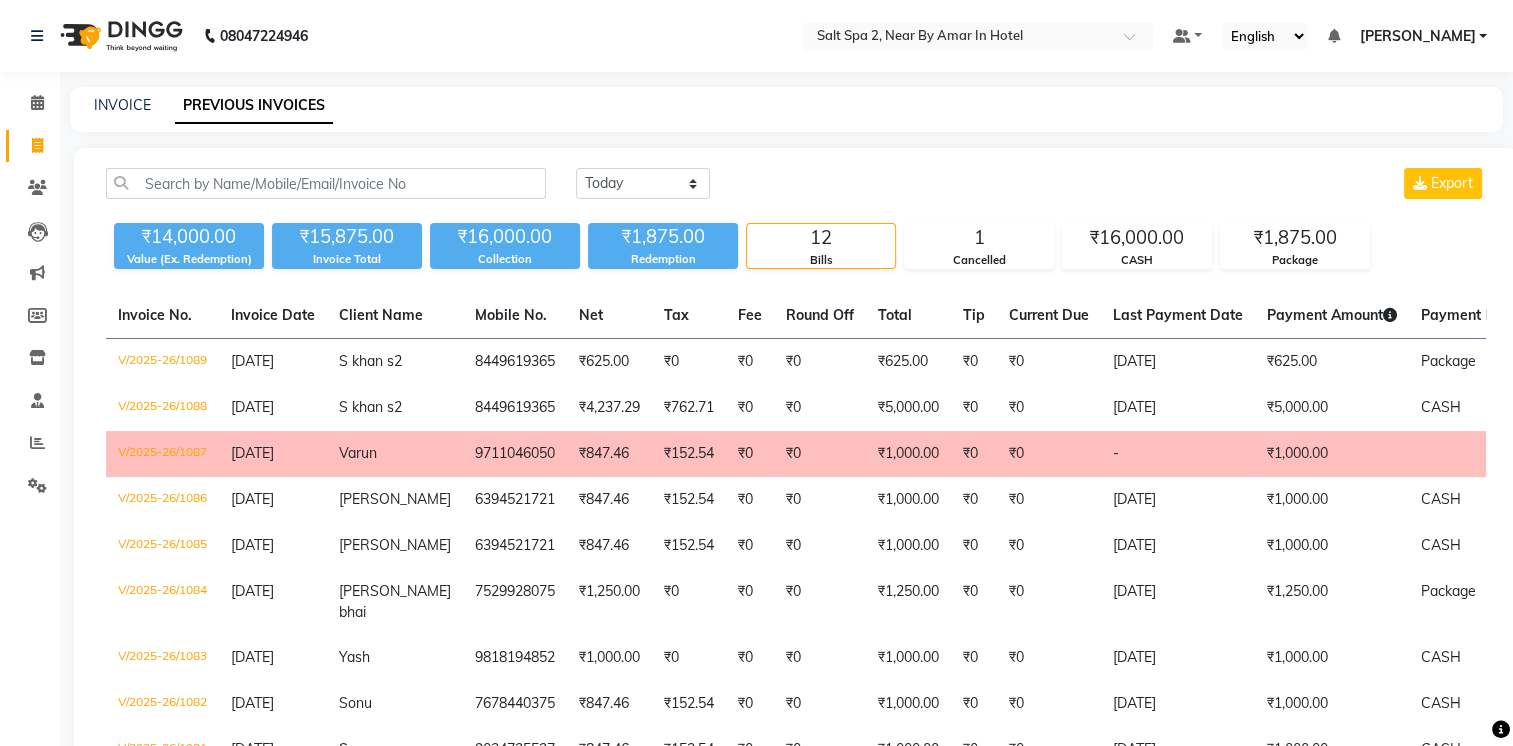 click on "Today Yesterday Custom Range Export ₹14,000.00 Value (Ex. Redemption) ₹15,875.00 Invoice Total  ₹16,000.00 Collection ₹1,875.00 Redemption 12 Bills 1 Cancelled ₹16,000.00 CASH ₹1,875.00 Package  Invoice No.   Invoice Date   Client Name   Mobile No.   Net   Tax   Fee   Round Off   Total   Tip   Current Due   Last Payment Date   Payment Amount   Payment Methods   Cancel Reason   Status   V/2025-26/1089  13-07-2025 S khan s2   8449619365 ₹625.00 ₹0  ₹0  ₹0 ₹625.00 ₹0 ₹0 13-07-2025 ₹625.00  Package - PAID  V/2025-26/1088  13-07-2025 S khan s2   8449619365 ₹4,237.29 ₹762.71  ₹0  ₹0 ₹5,000.00 ₹0 ₹0 13-07-2025 ₹5,000.00  CASH - PAID  V/2025-26/1087  13-07-2025 Varun   9711046050 ₹847.46 ₹152.54  ₹0  ₹0 ₹1,000.00 ₹0 ₹0 - ₹1,000.00  - CANCELLED  V/2025-26/1086  13-07-2025 Vivek   6394521721 ₹847.46 ₹152.54  ₹0  ₹0 ₹1,000.00 ₹0 ₹0 13-07-2025 ₹1,000.00  CASH - PAID  V/2025-26/1085  13-07-2025 Vivek   6394521721 ₹847.46 ₹152.54  ₹0  ₹0 -" 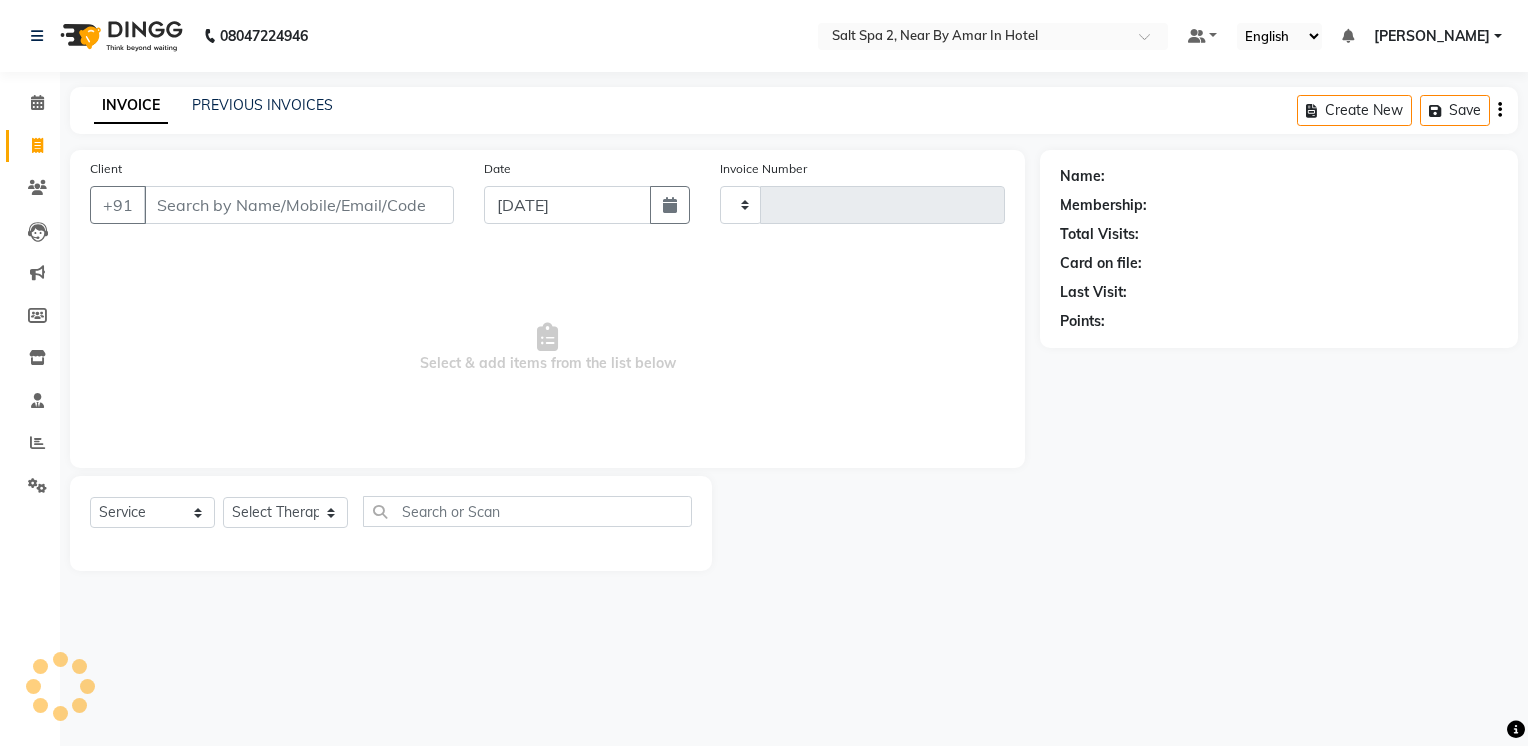 type on "1090" 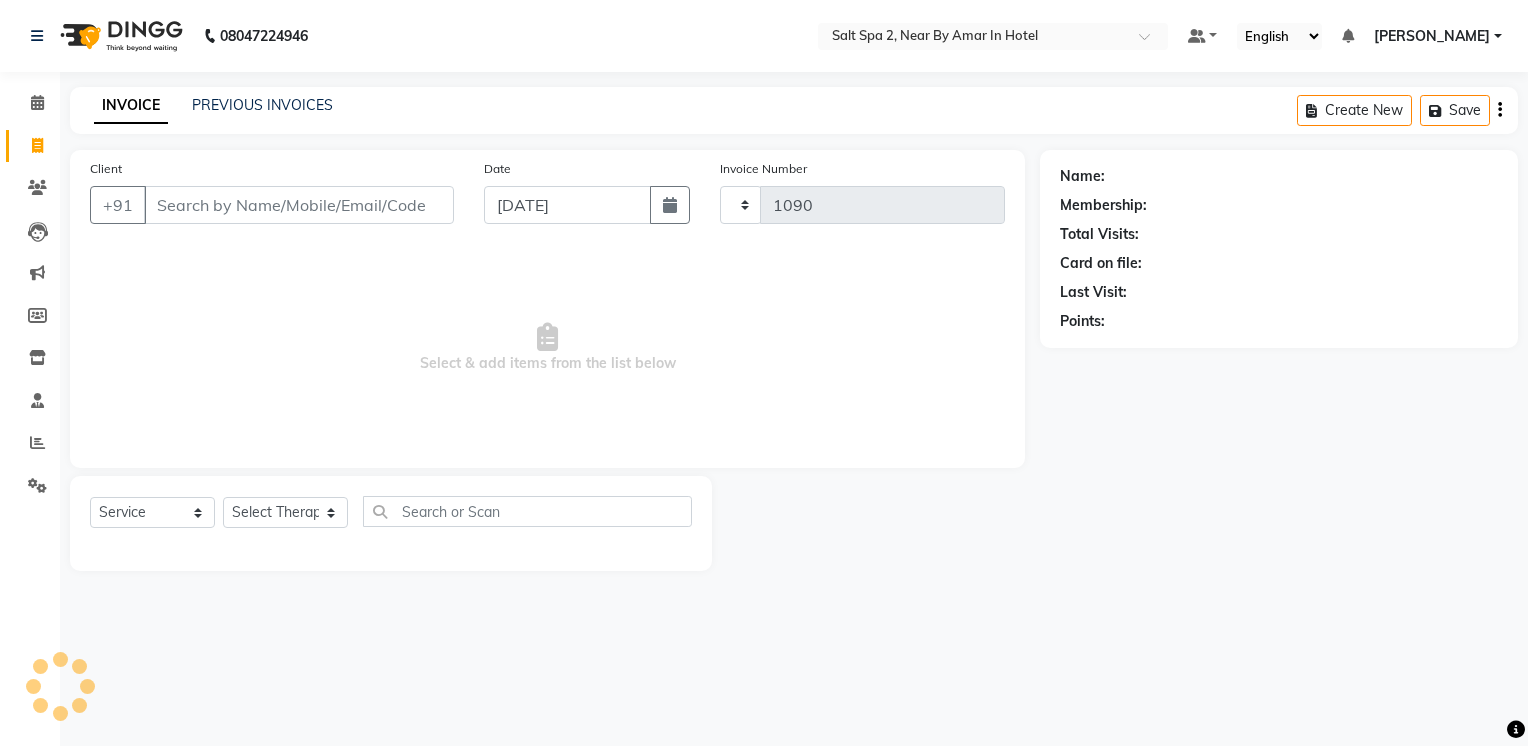 select on "7609" 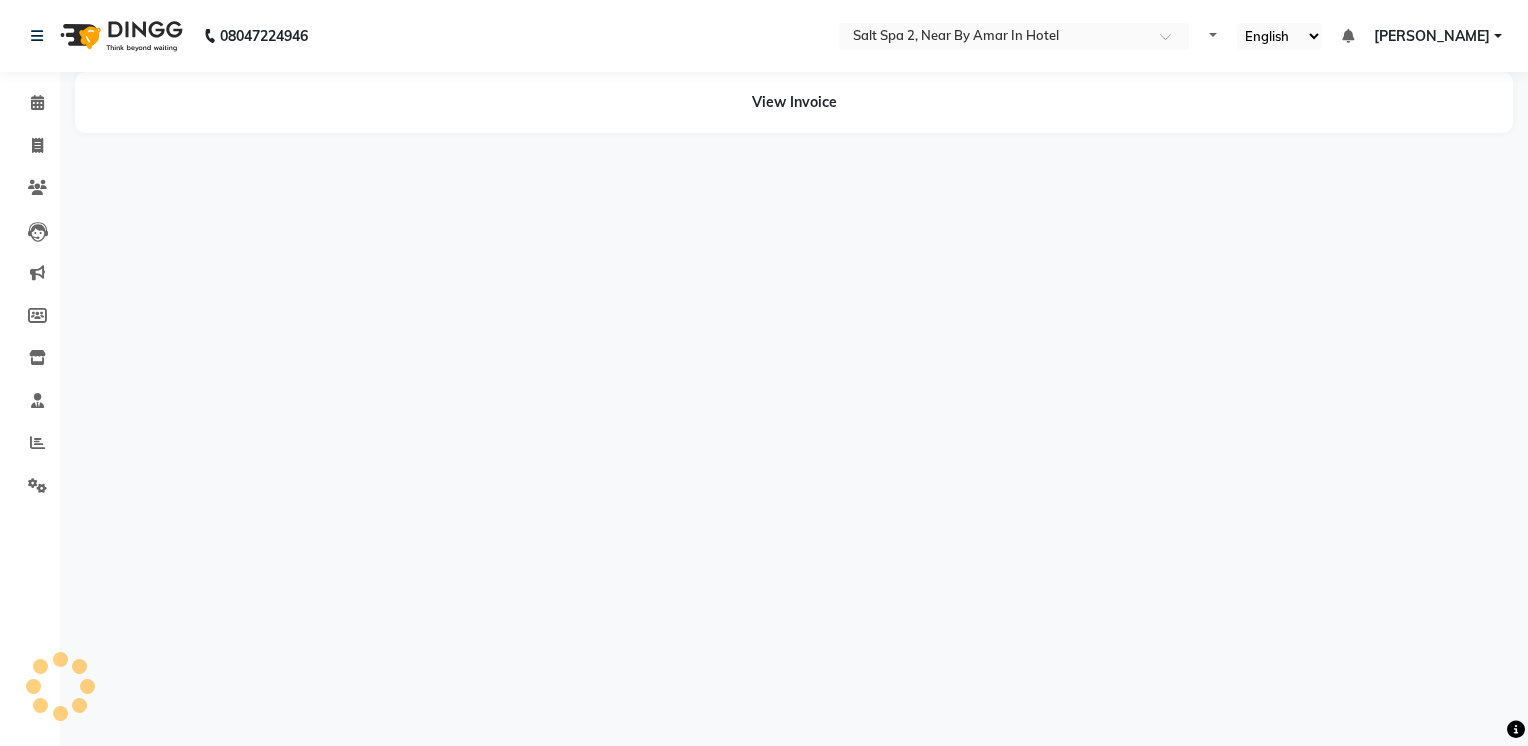 scroll, scrollTop: 0, scrollLeft: 0, axis: both 